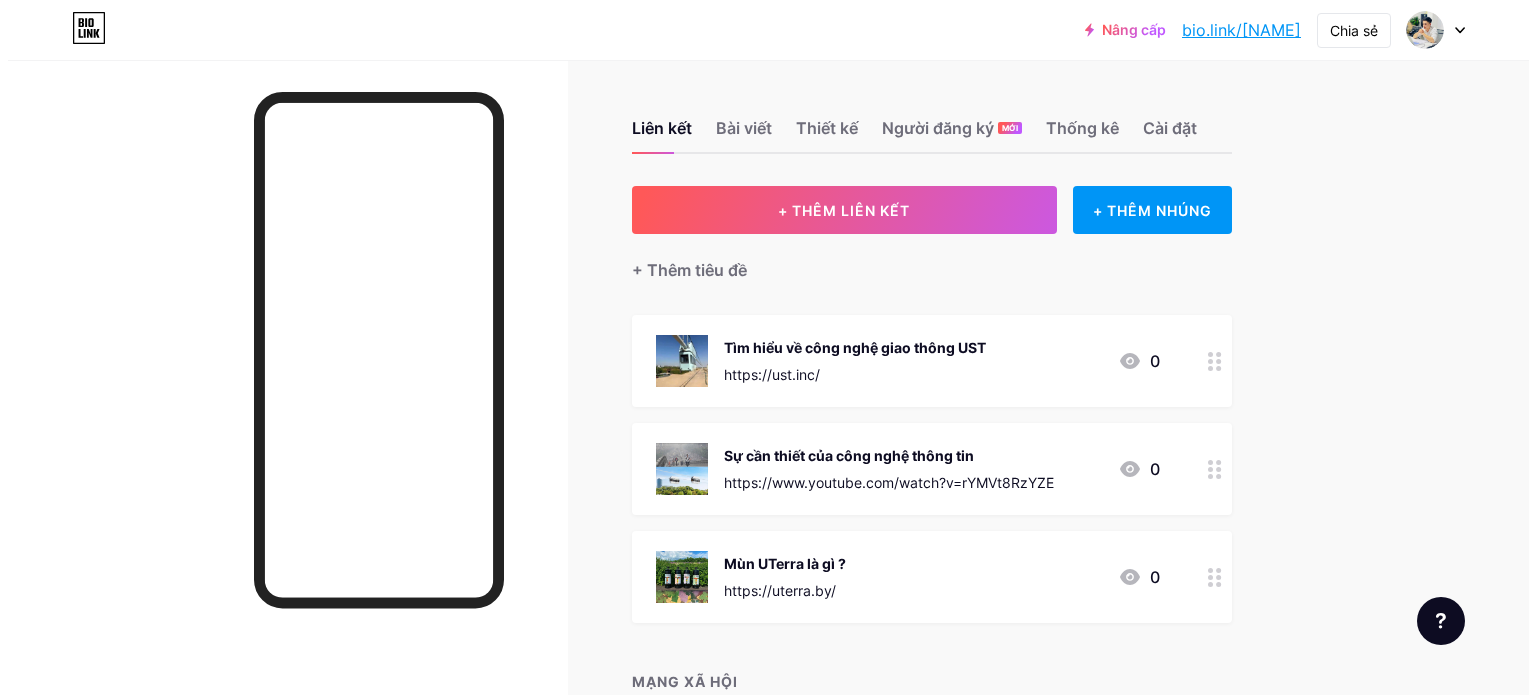 scroll, scrollTop: 0, scrollLeft: 0, axis: both 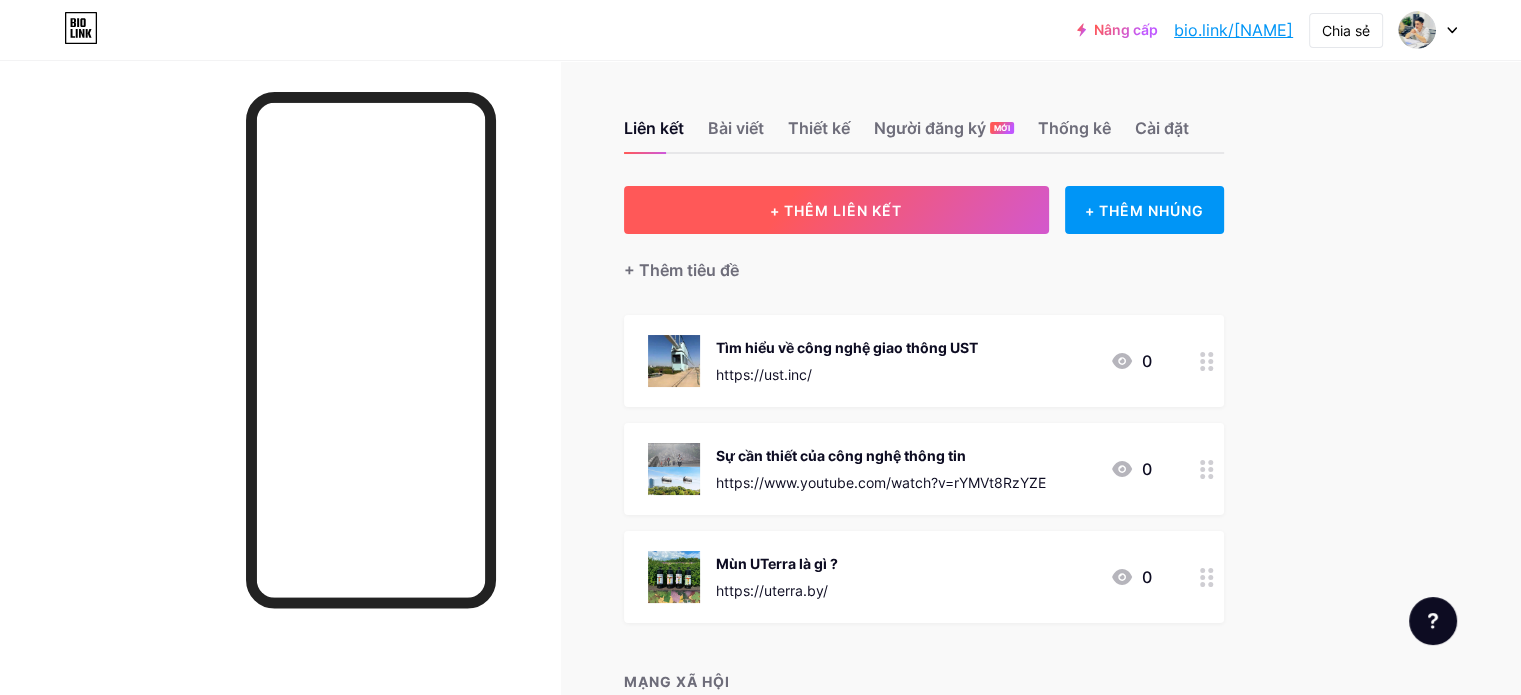 click on "+ THÊM LIÊN KẾT" at bounding box center [836, 210] 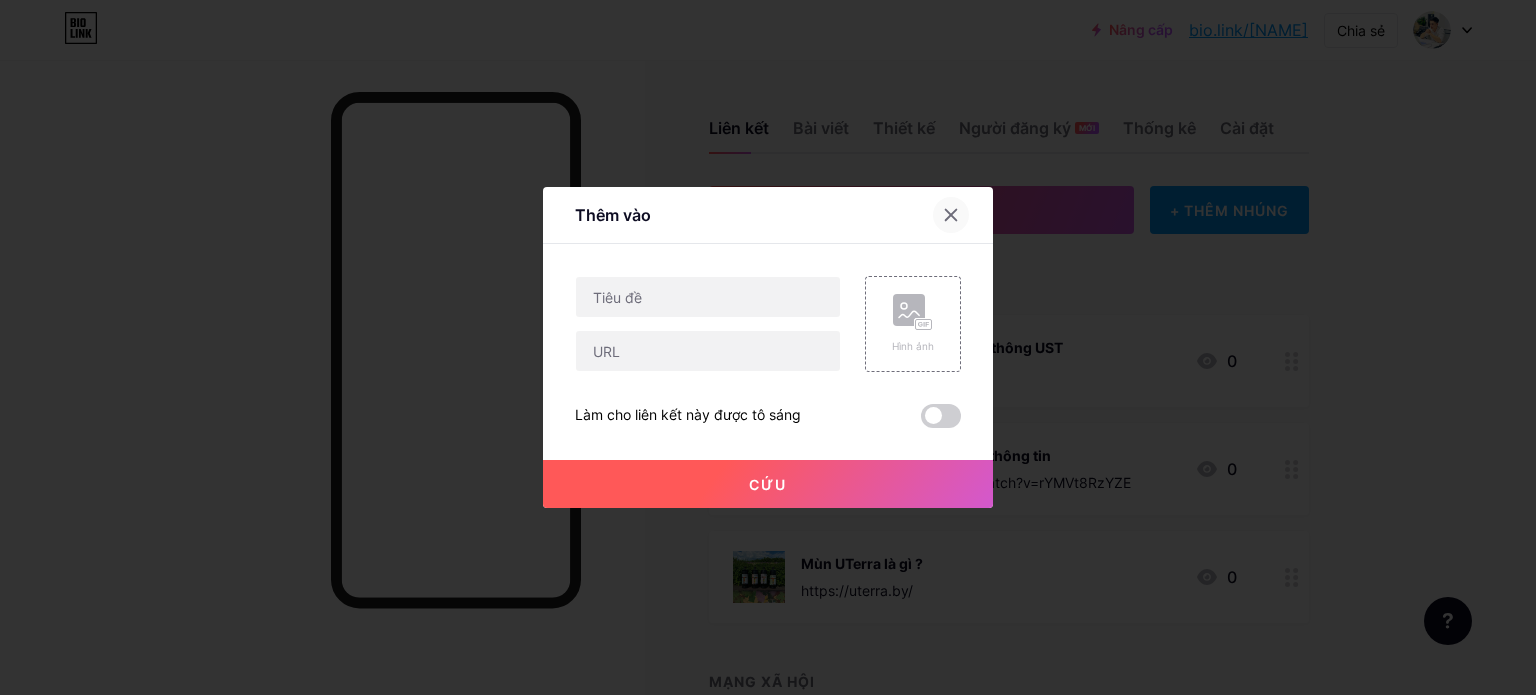 click 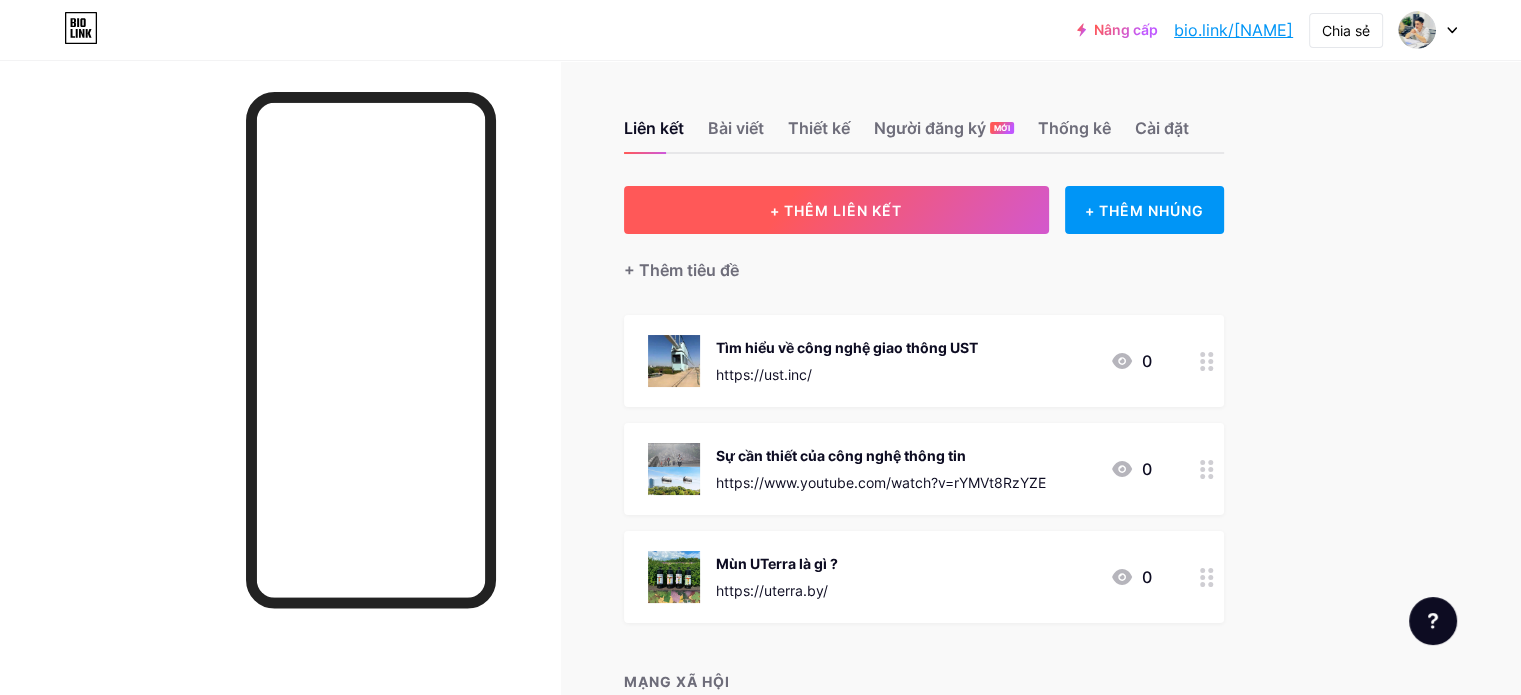 click on "+ THÊM LIÊN KẾT" at bounding box center [836, 210] 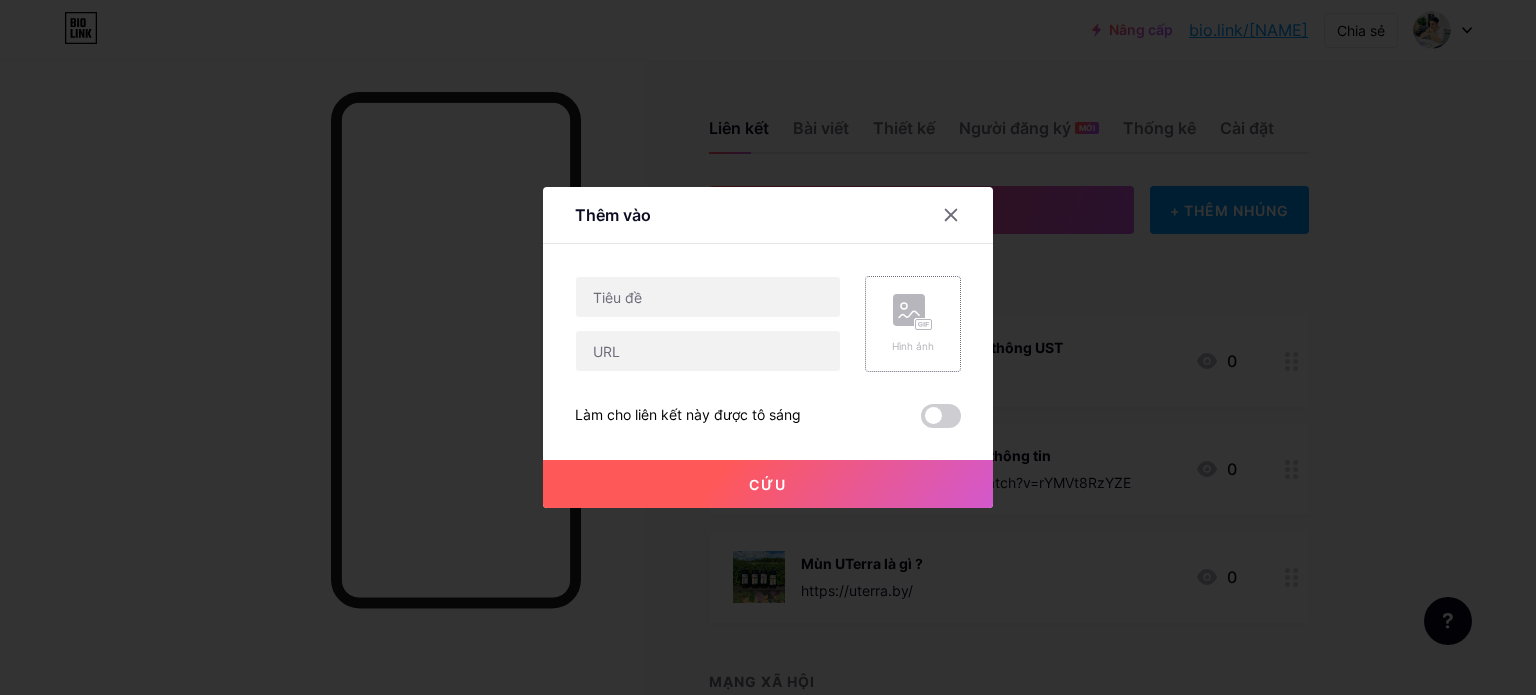 click 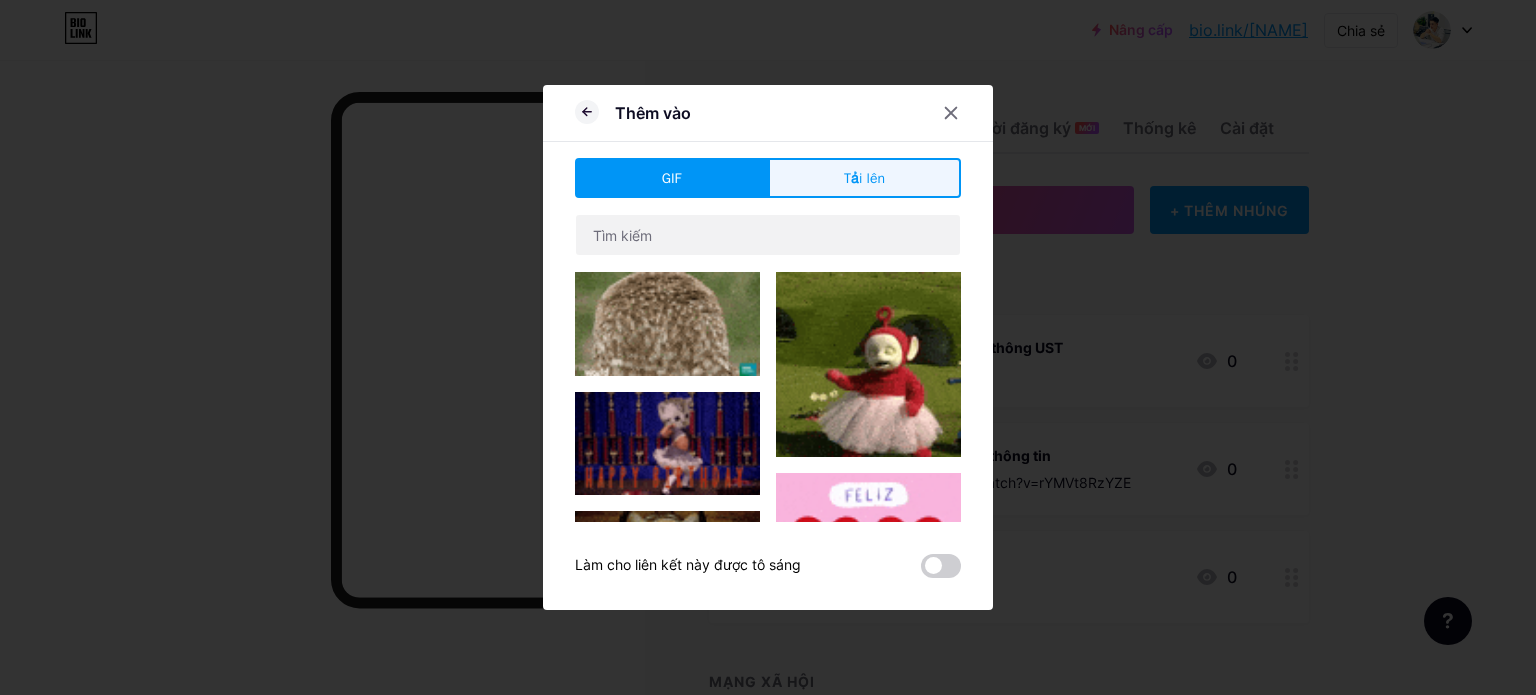 click on "Tải lên" at bounding box center (864, 178) 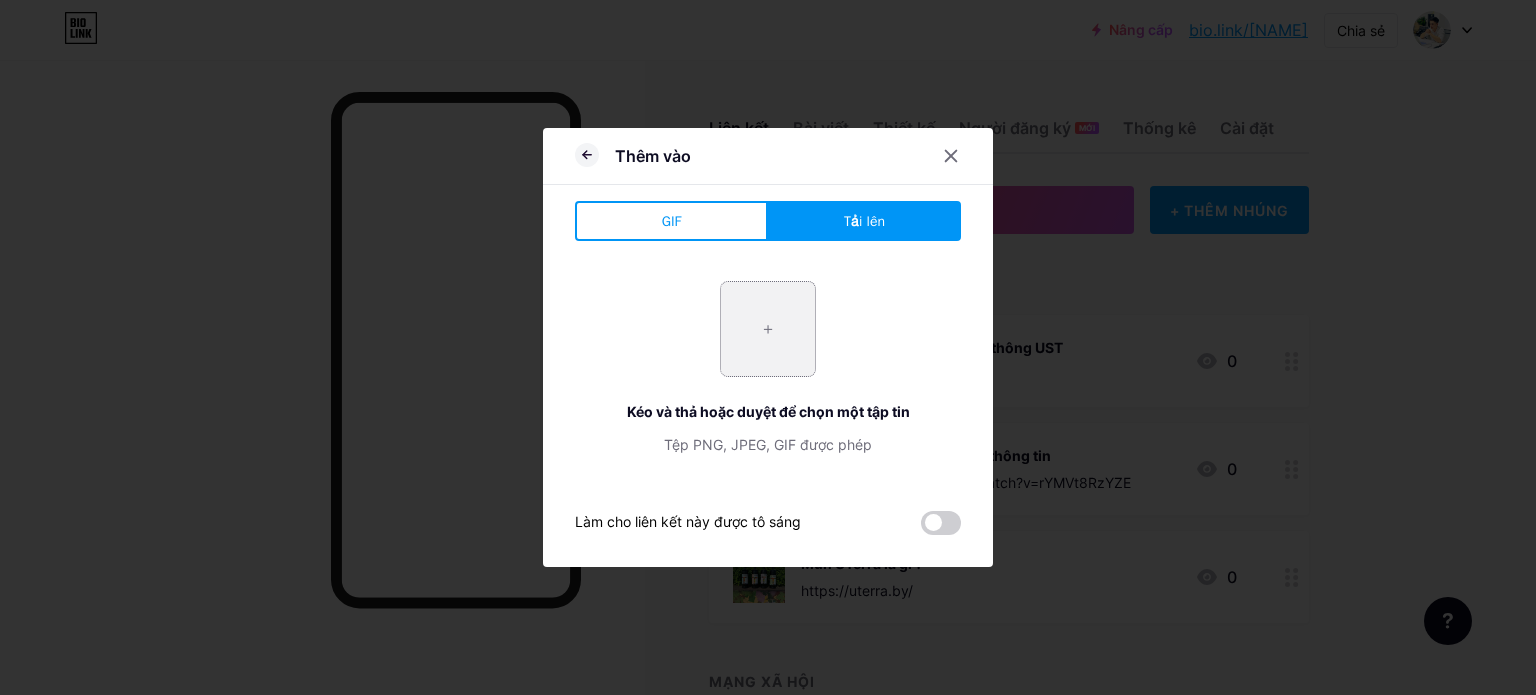 click at bounding box center (768, 329) 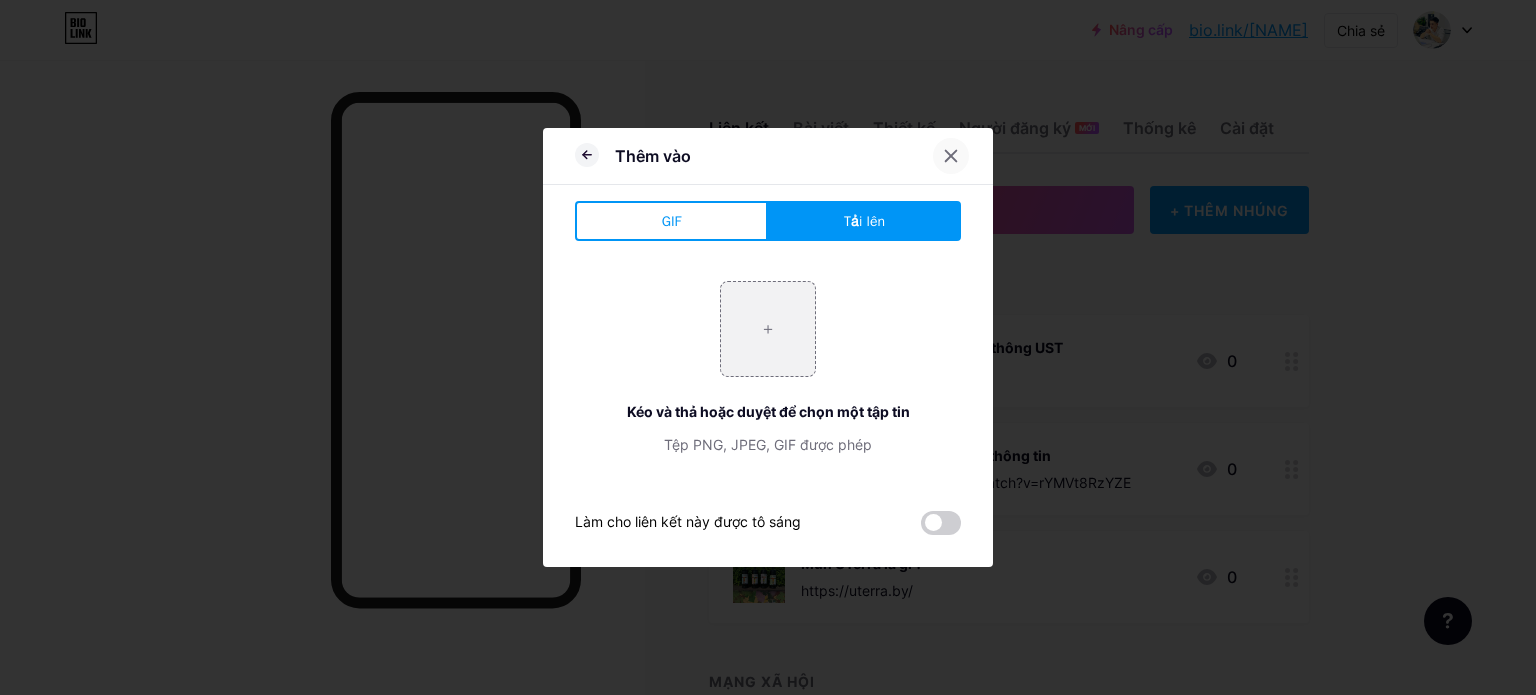 click 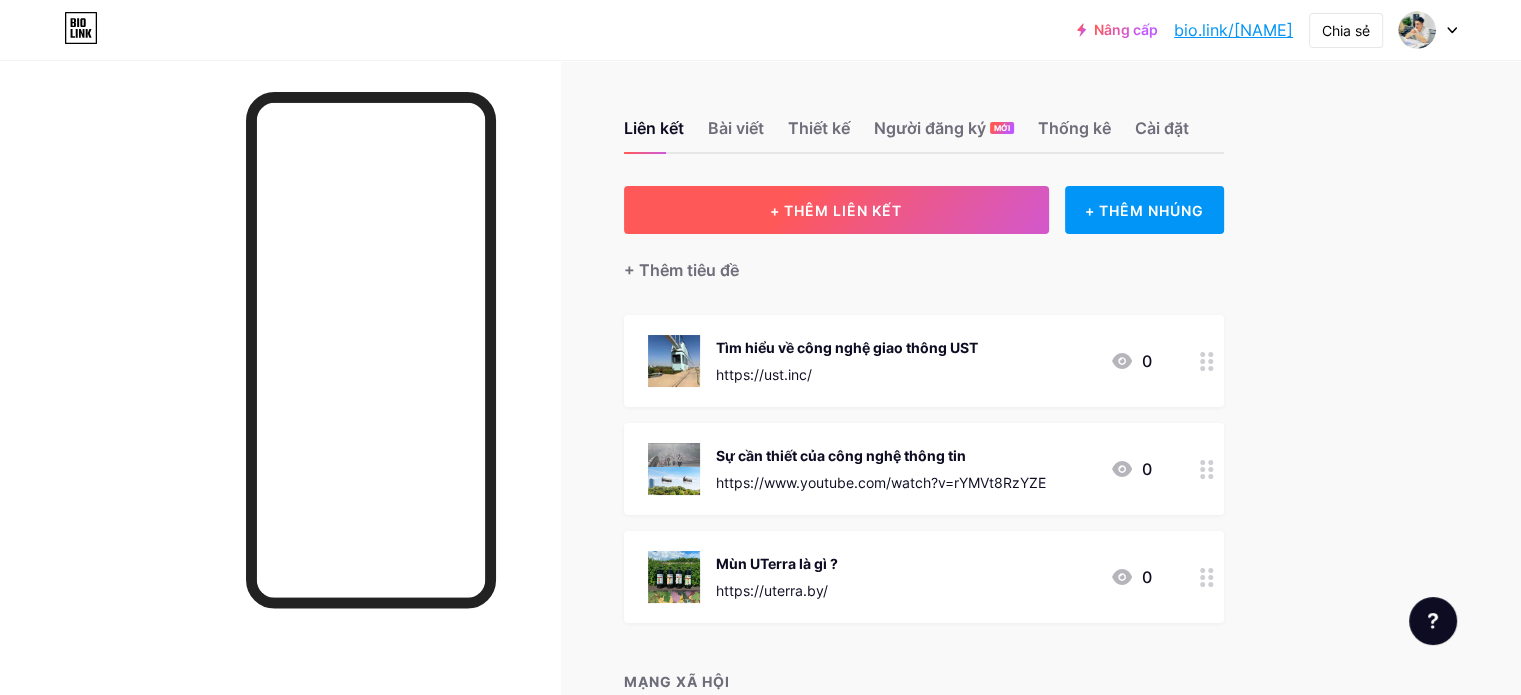 click on "+ THÊM LIÊN KẾT" at bounding box center (836, 210) 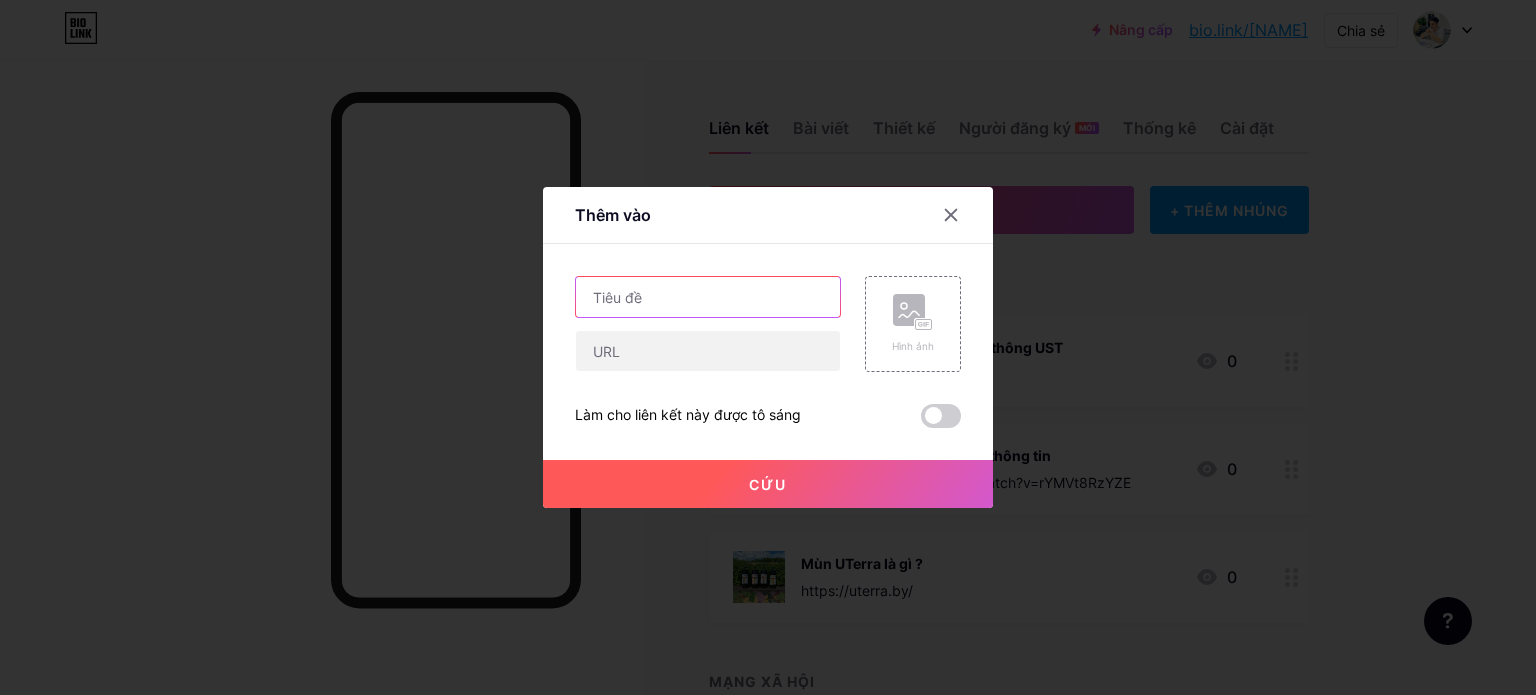 click at bounding box center (708, 297) 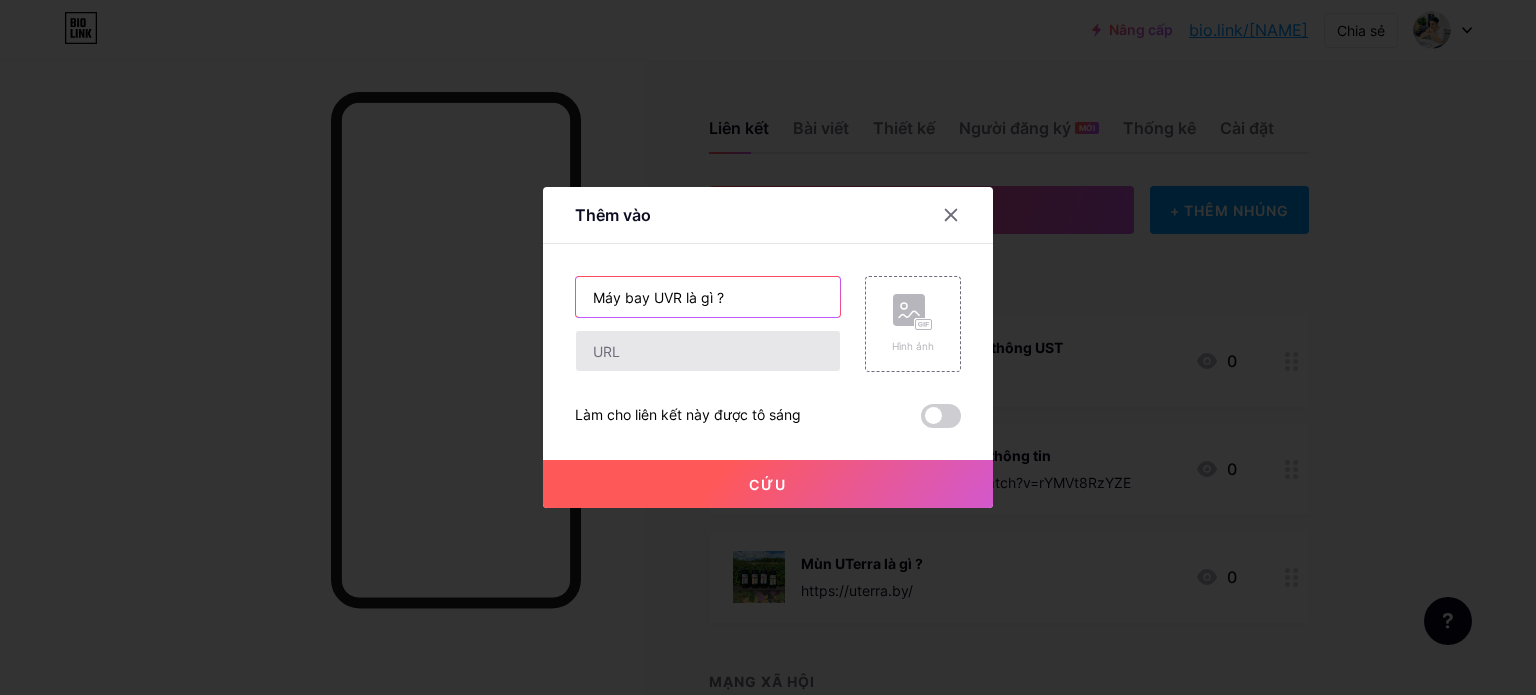 type on "Máy bay UVR là gì ?" 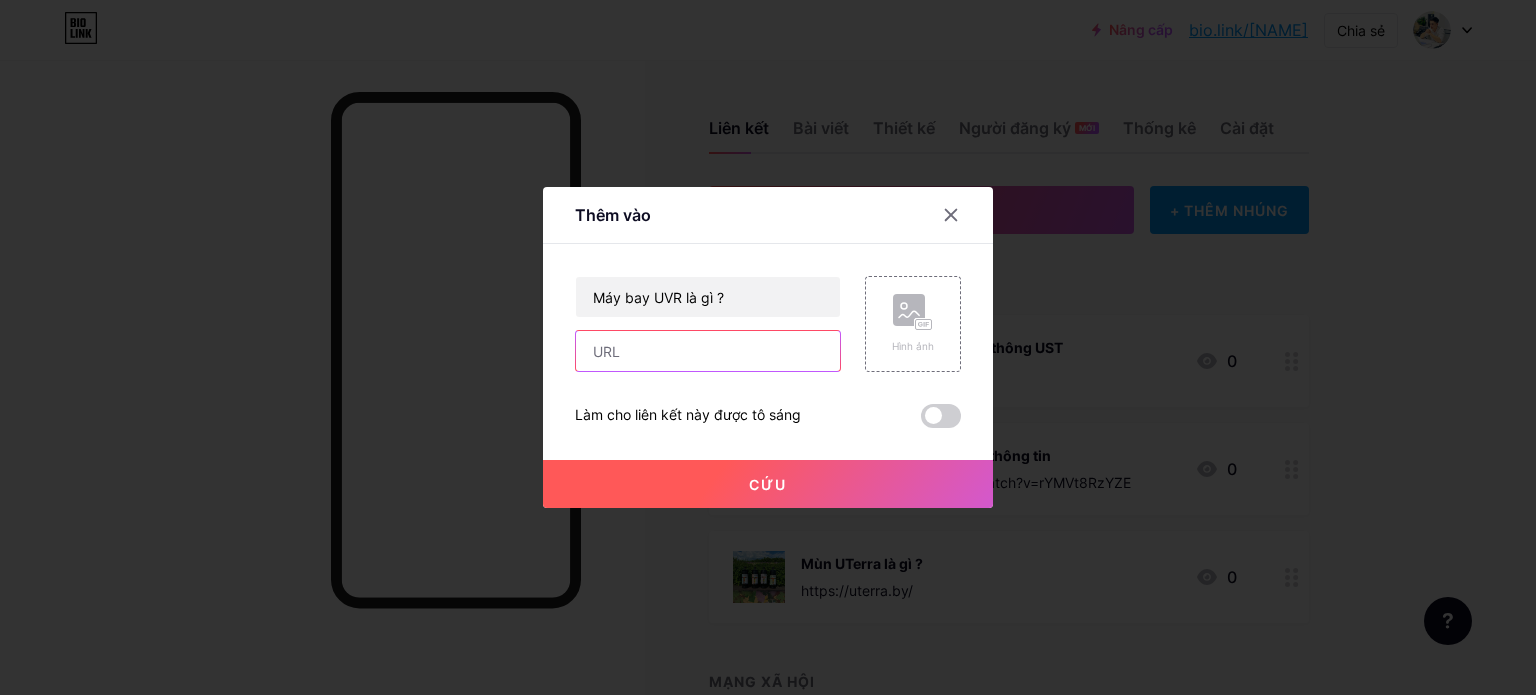 click at bounding box center (708, 351) 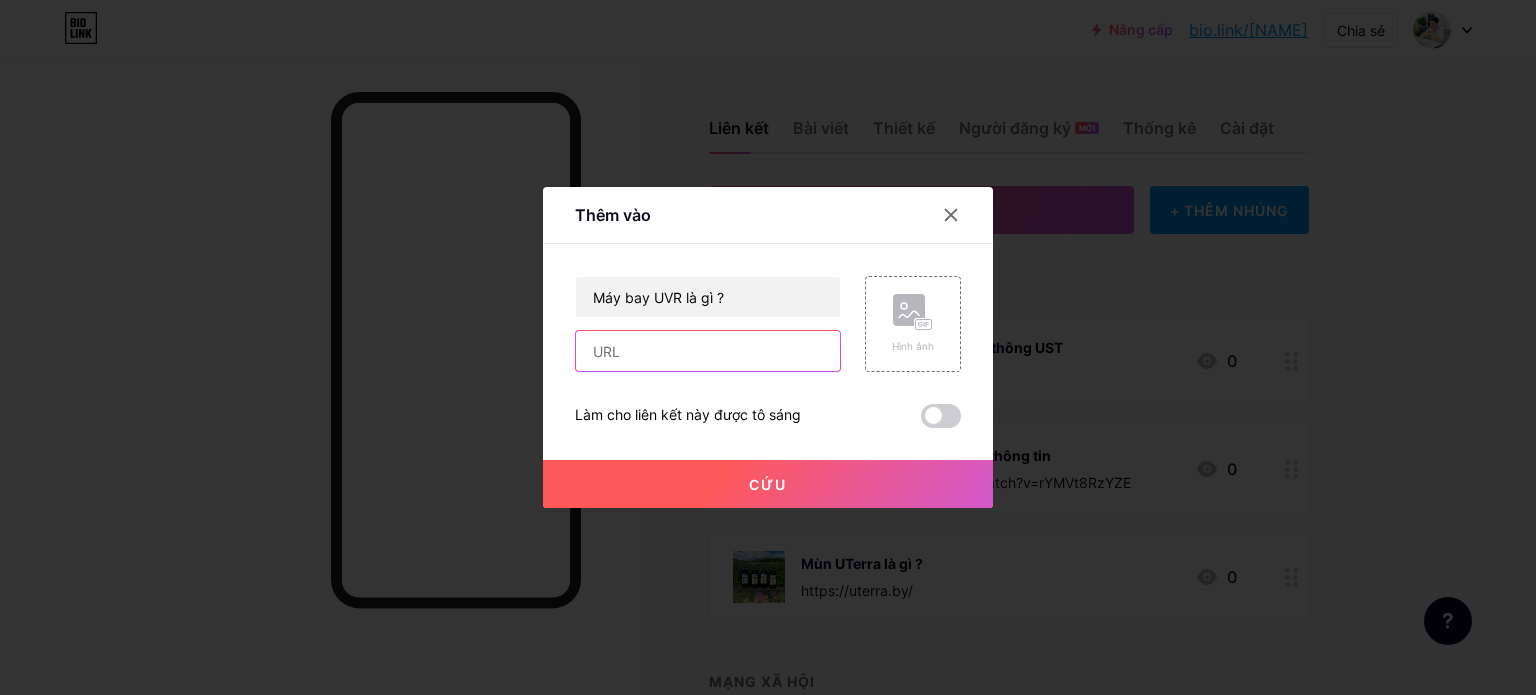 paste on "https://www.uscovery.com/uvr-aero" 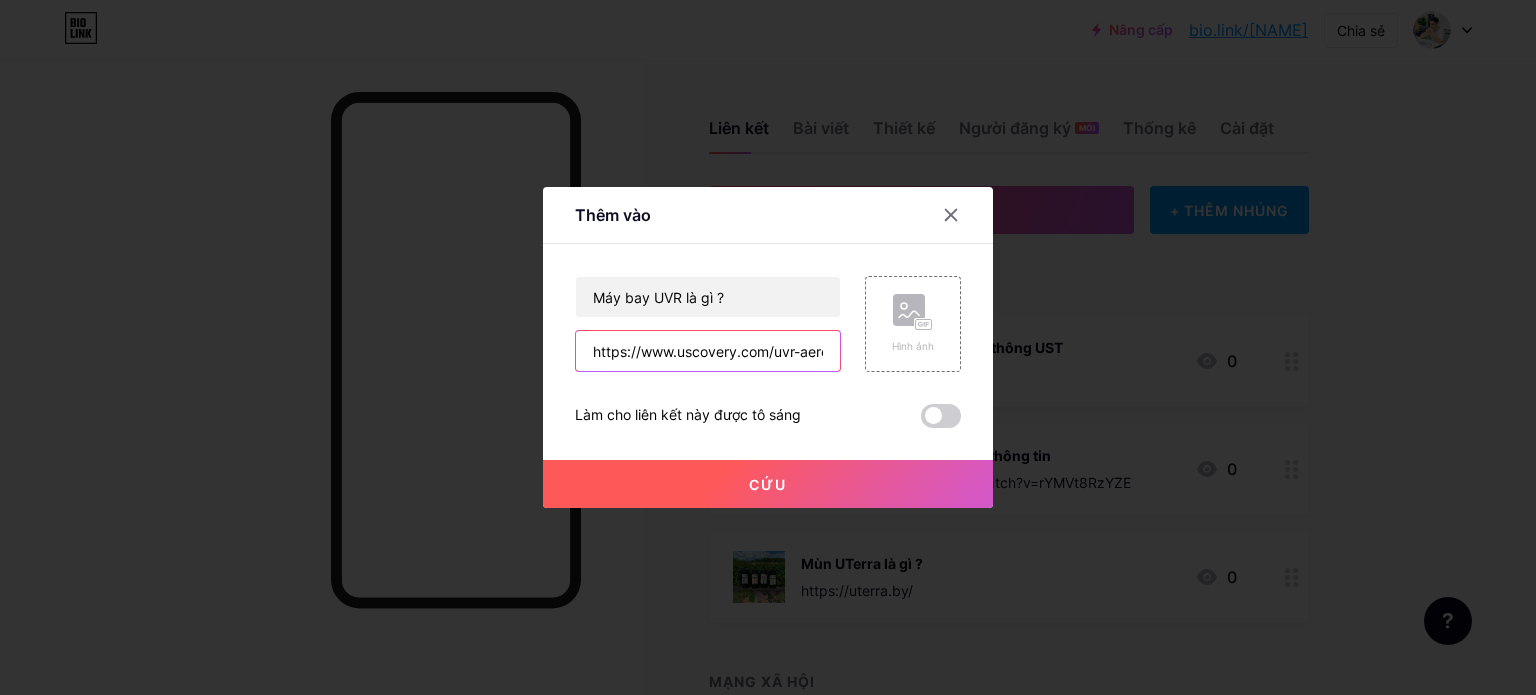 scroll, scrollTop: 0, scrollLeft: 7, axis: horizontal 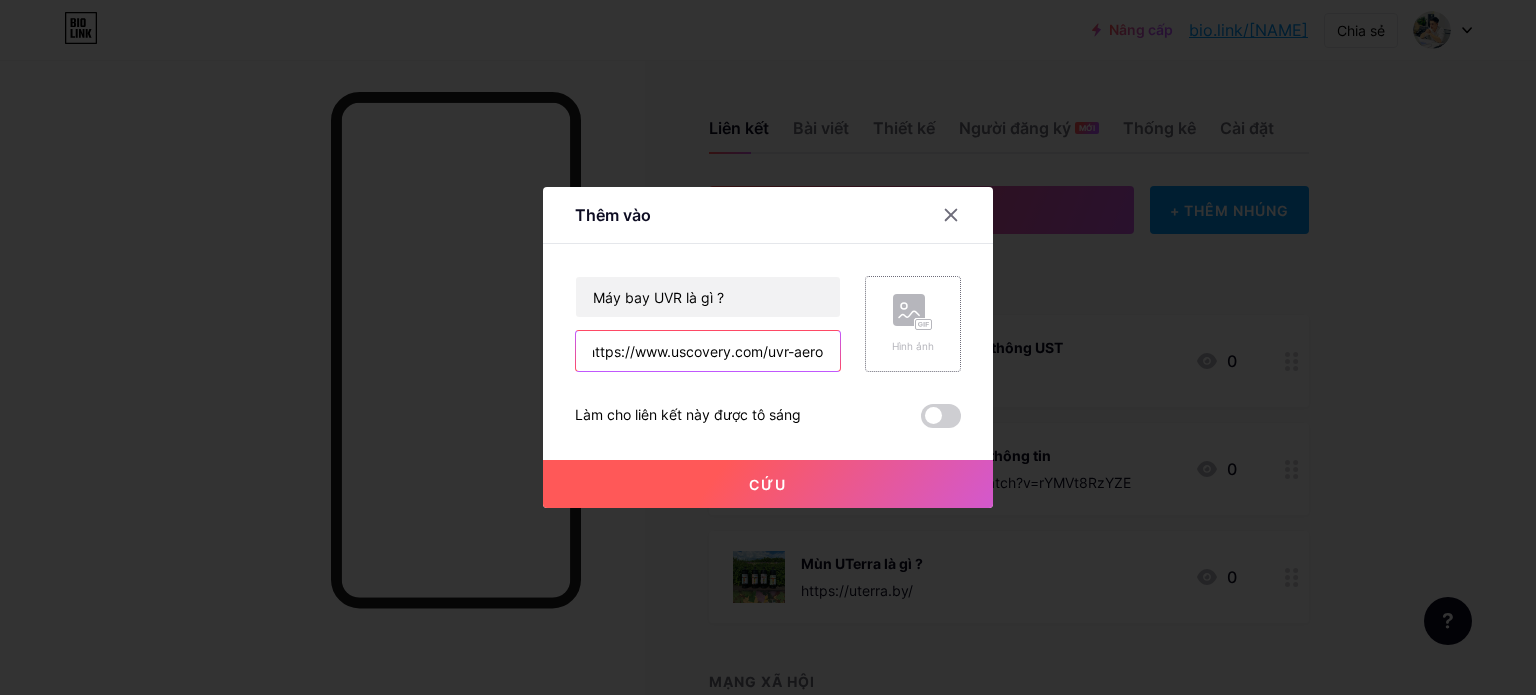 type on "https://www.uscovery.com/uvr-aero" 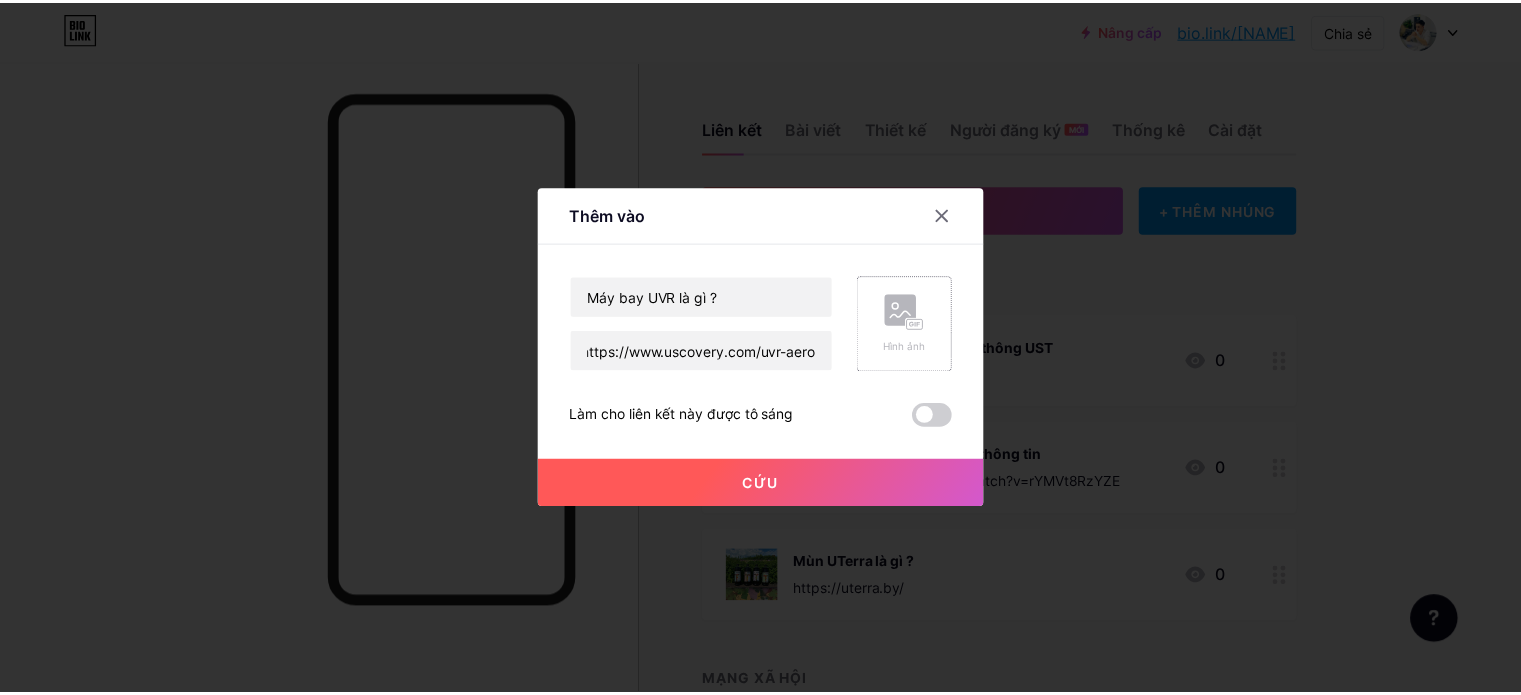 scroll, scrollTop: 0, scrollLeft: 0, axis: both 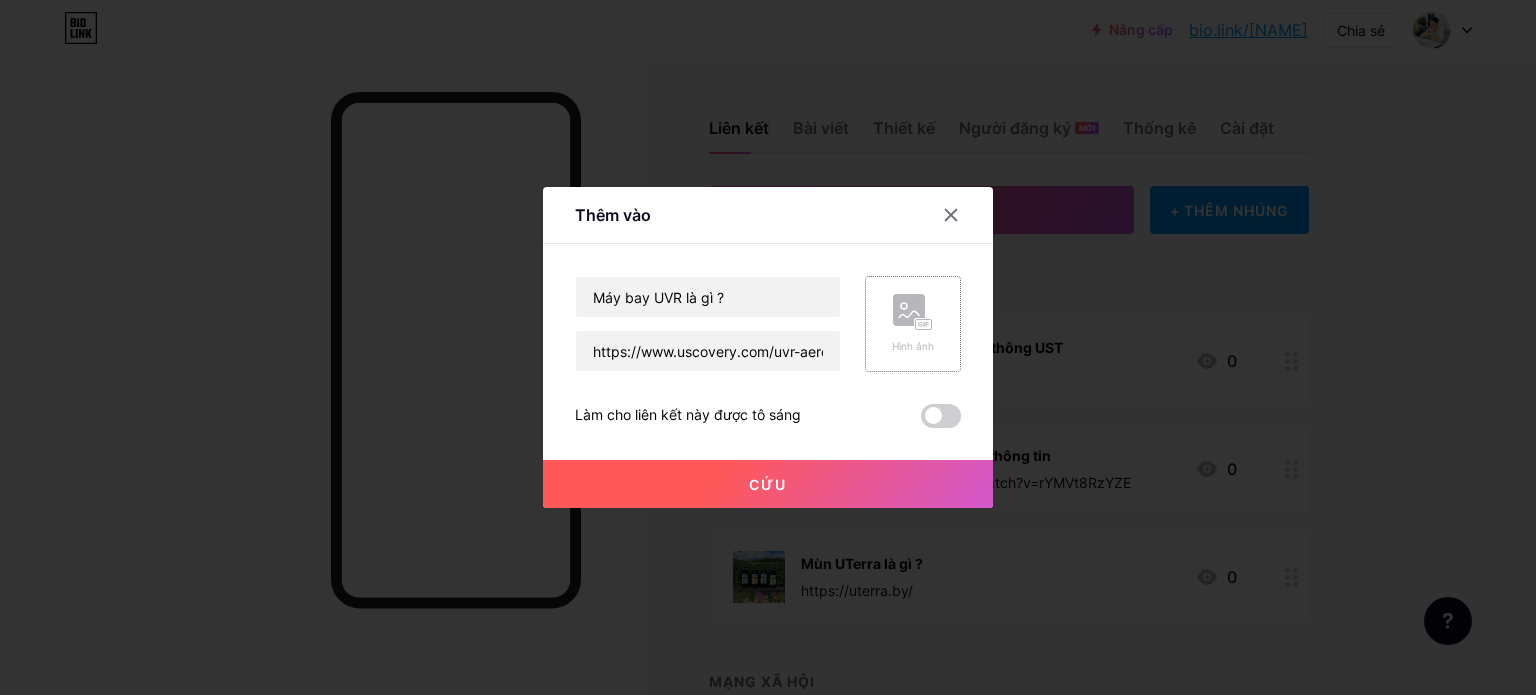 click 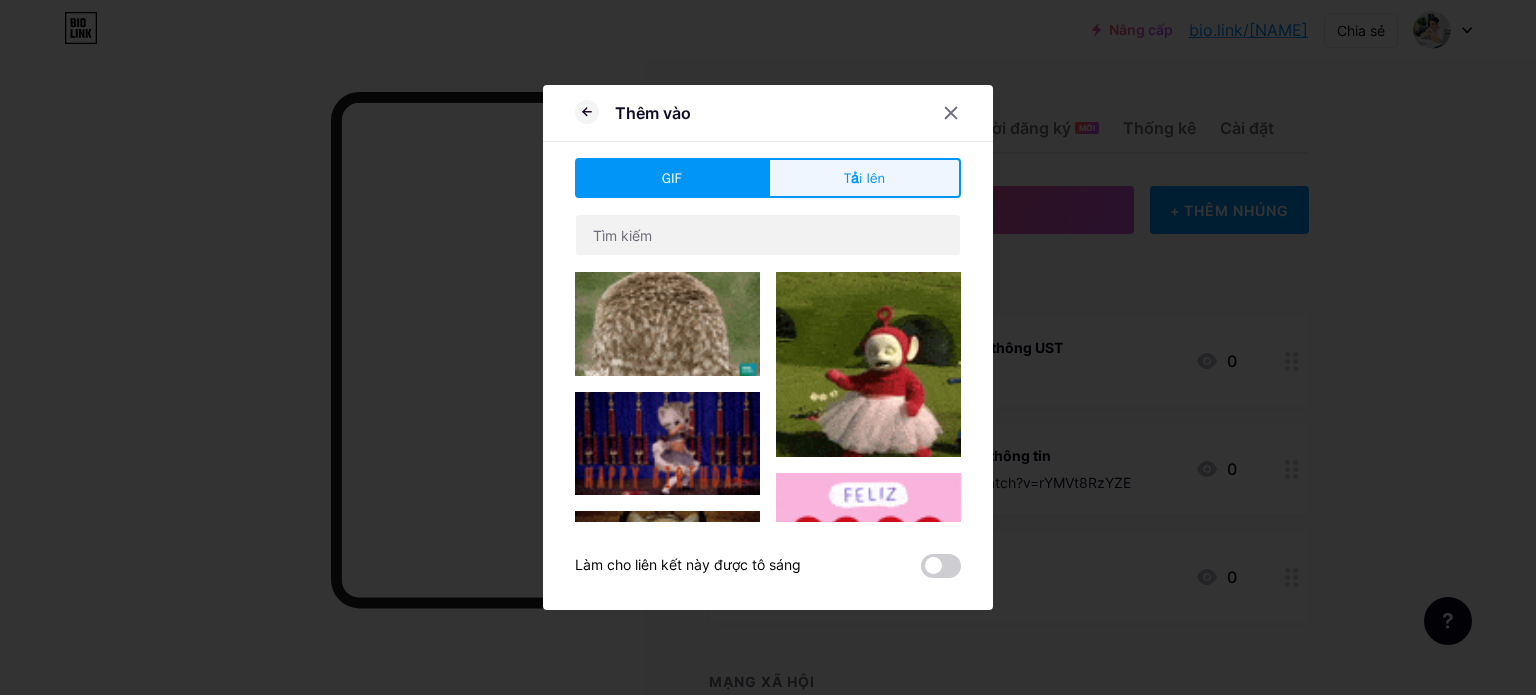 click on "Tải lên" at bounding box center [864, 178] 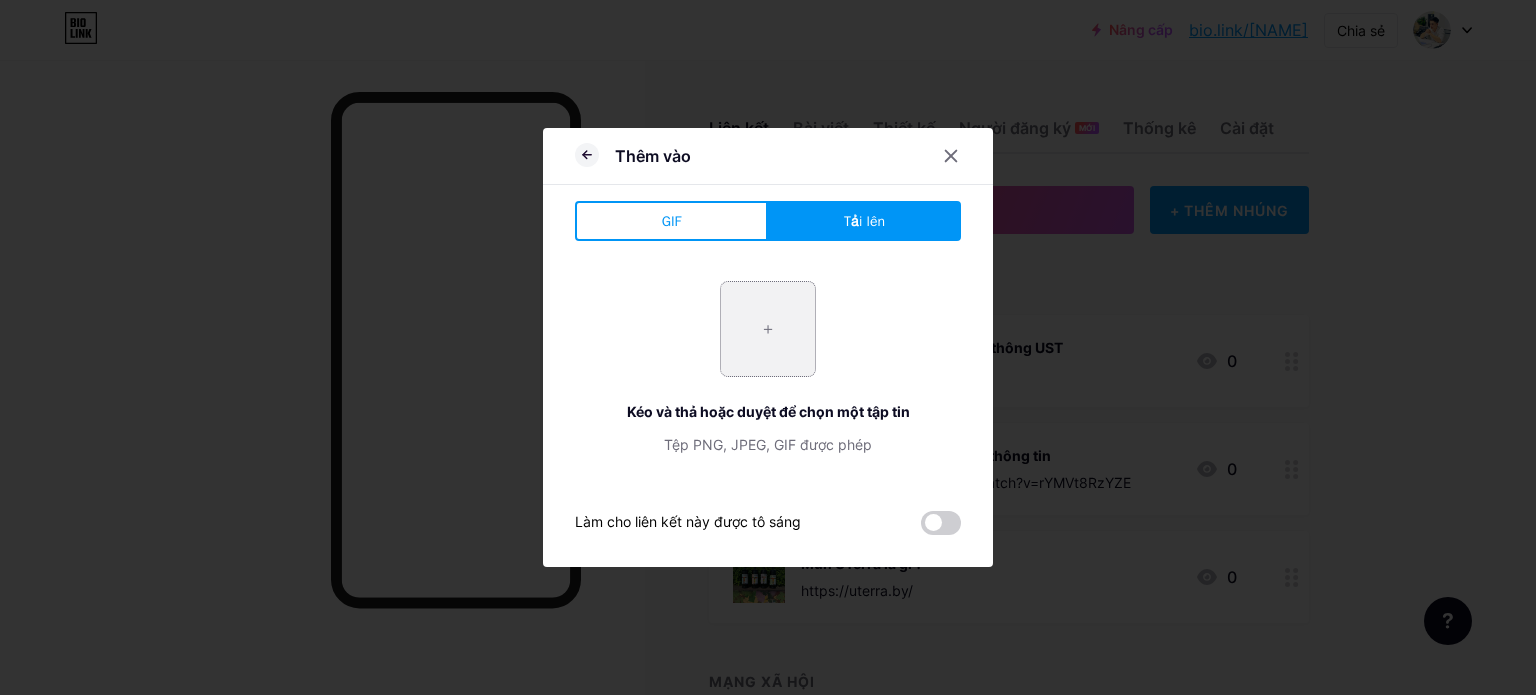 click at bounding box center (768, 329) 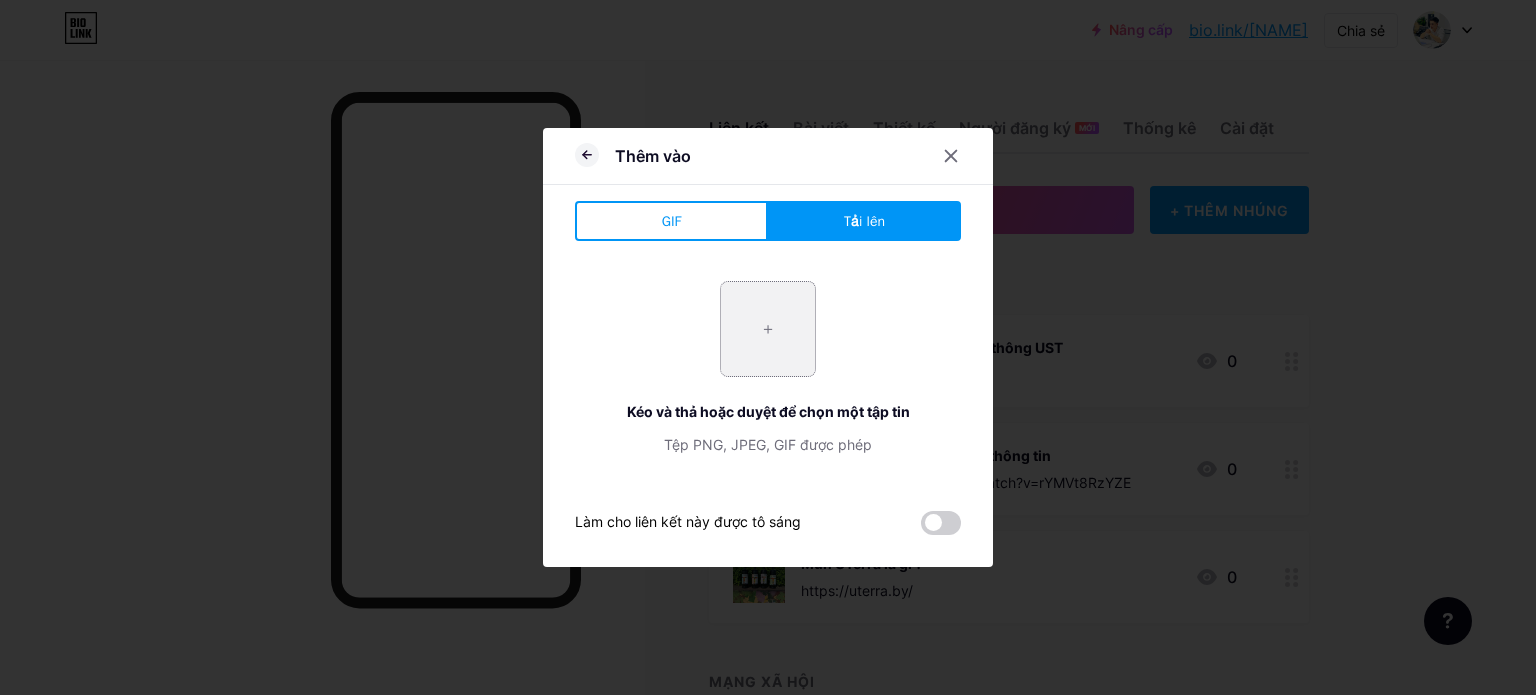 type on "C:\fakepath\z6876665291310_e56de41ffedec225e4b419c8a5d6a097.jpg" 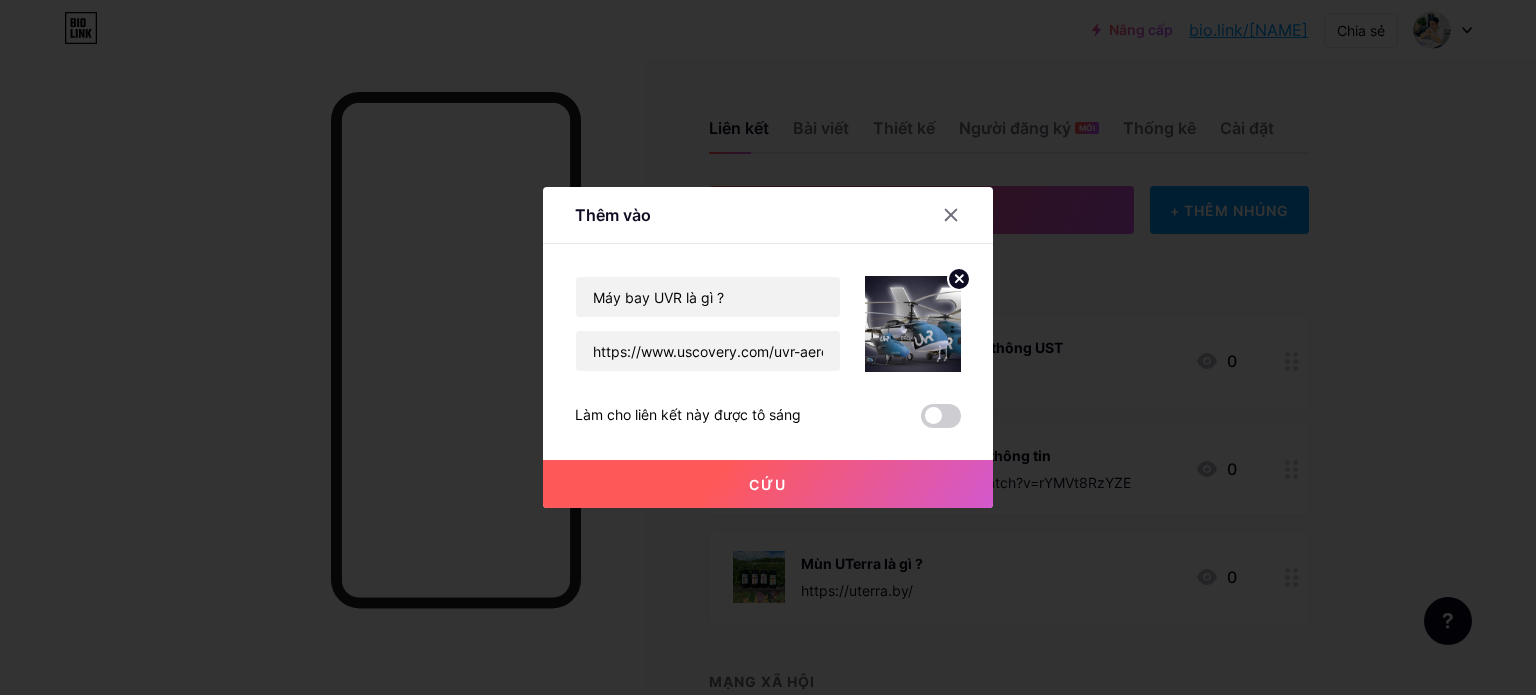 click on "Cứu" at bounding box center (768, 484) 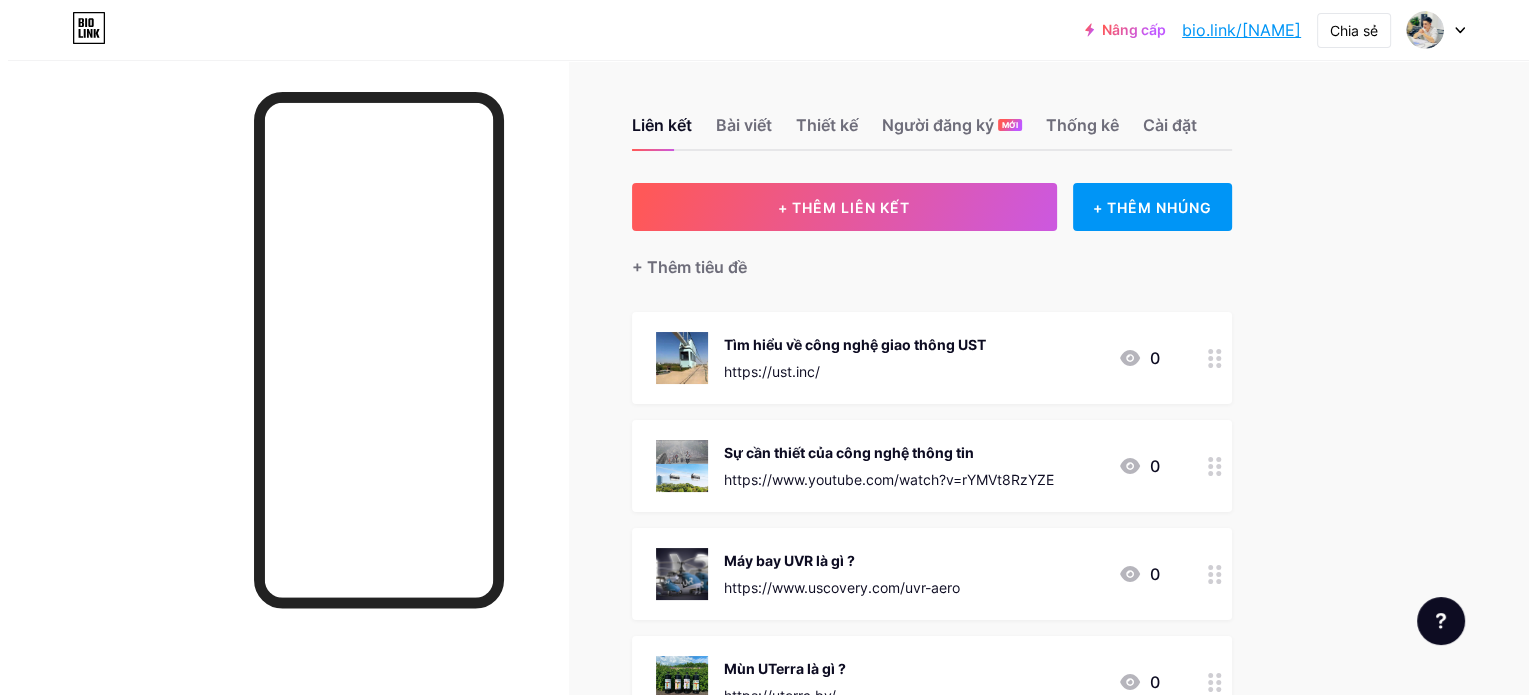 scroll, scrollTop: 0, scrollLeft: 0, axis: both 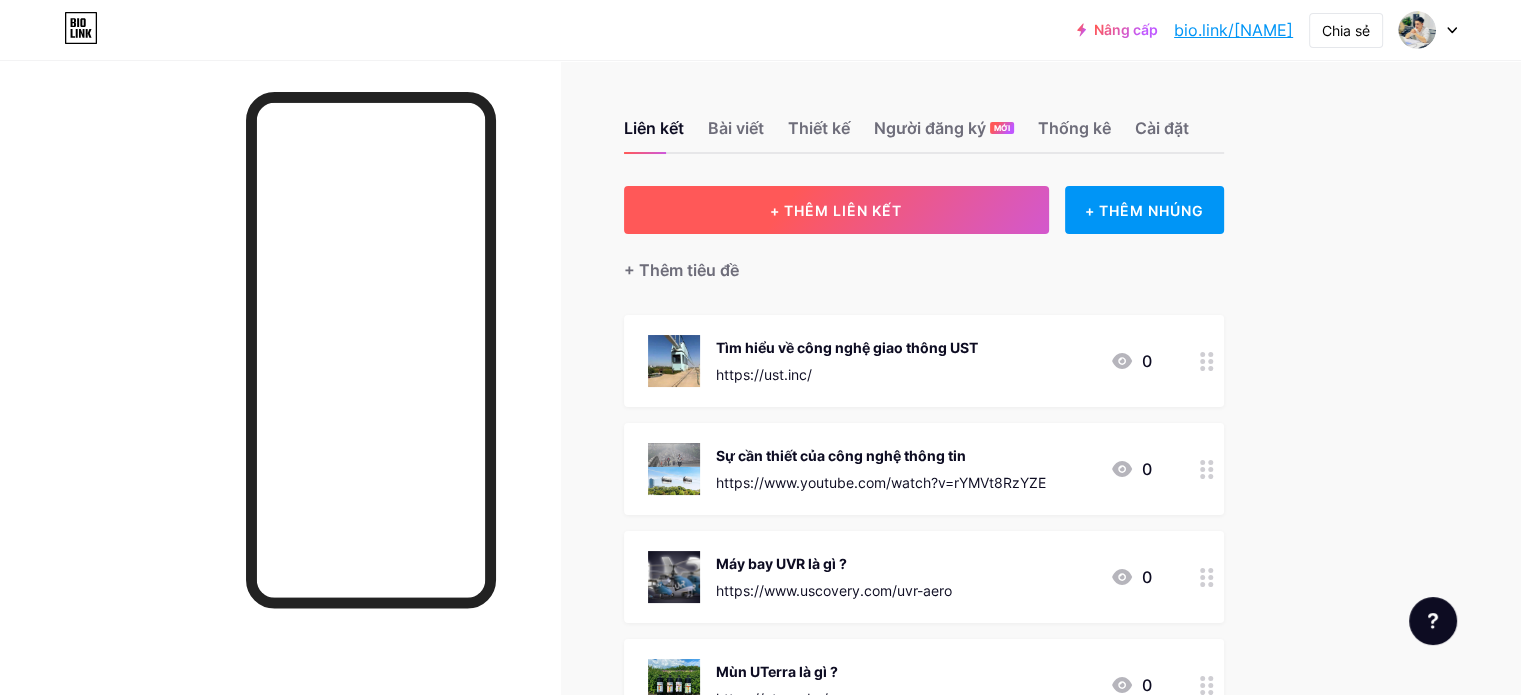 click on "+ THÊM LIÊN KẾT" at bounding box center [836, 210] 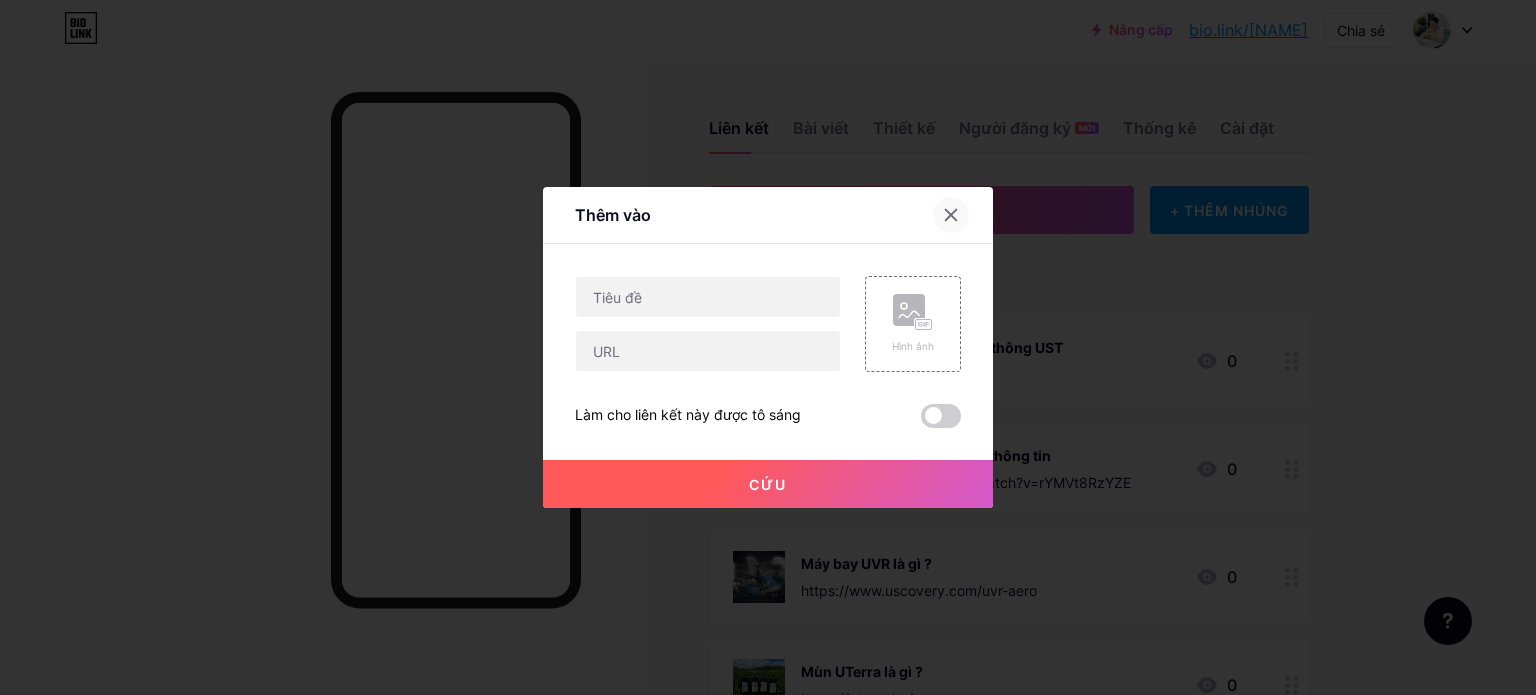 click 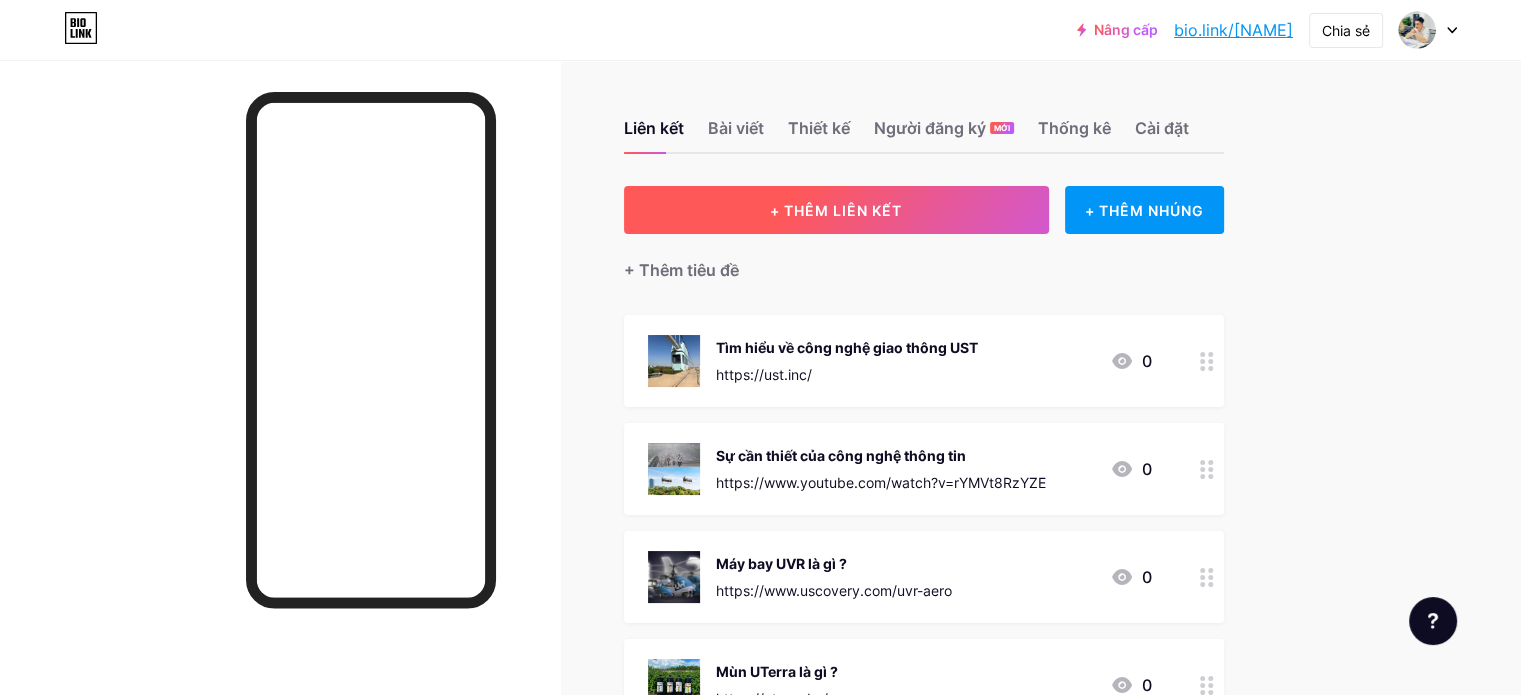 click on "+ THÊM LIÊN KẾT" at bounding box center (836, 210) 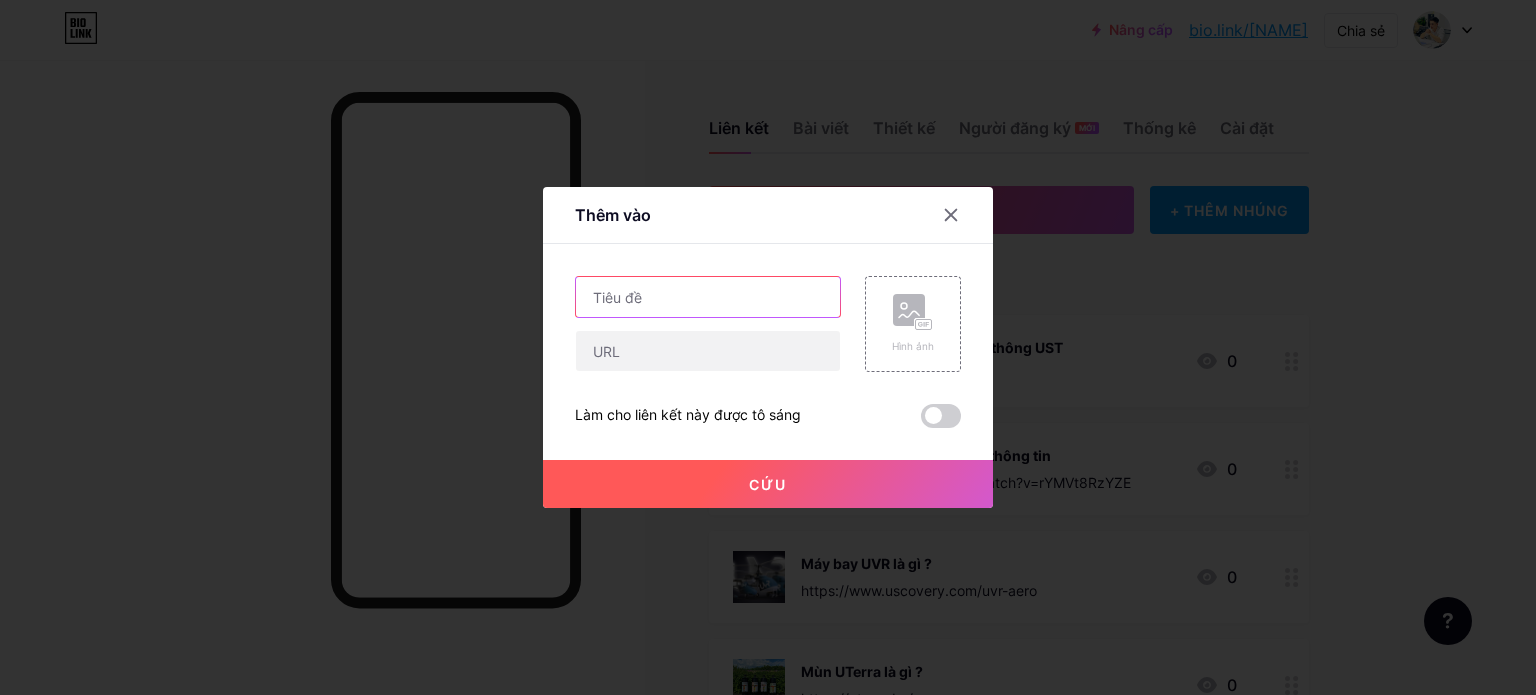 click at bounding box center [708, 297] 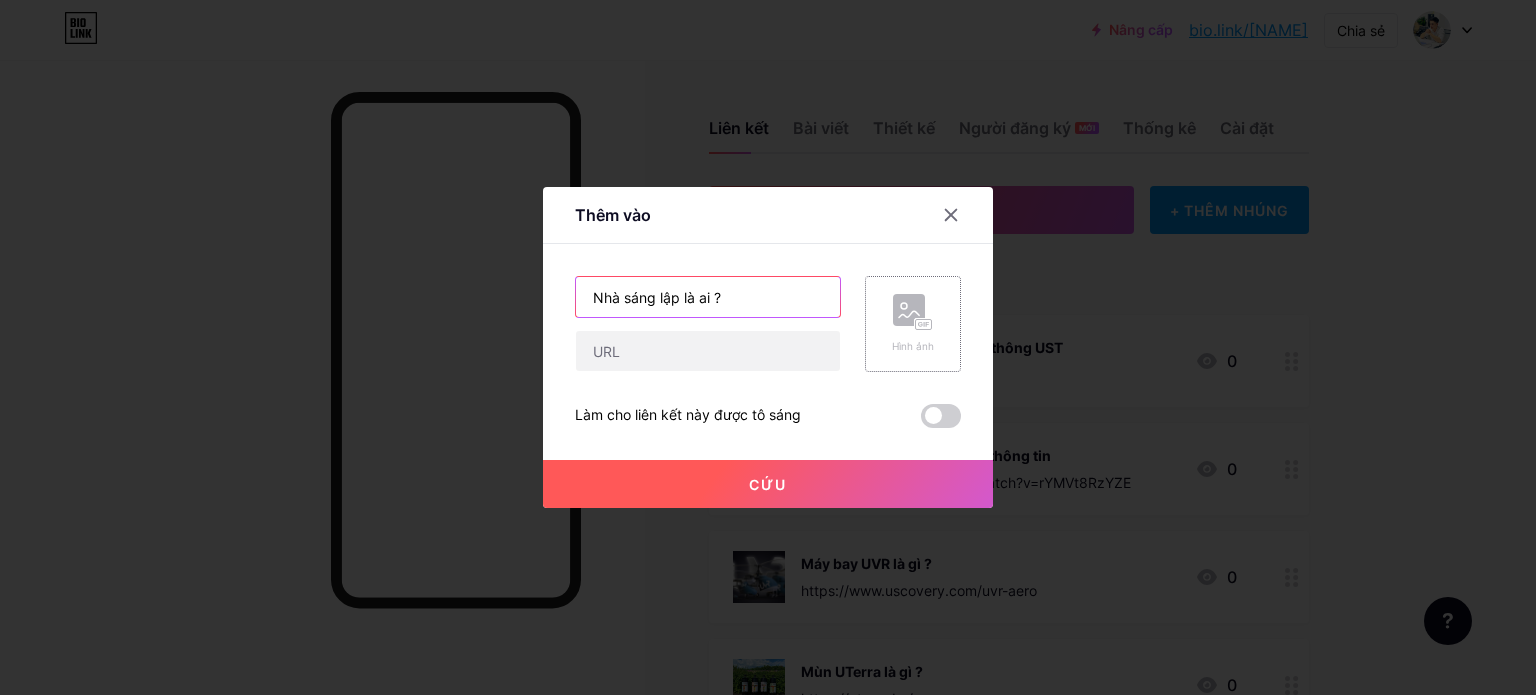 type on "Nhà sáng lập là ai ?" 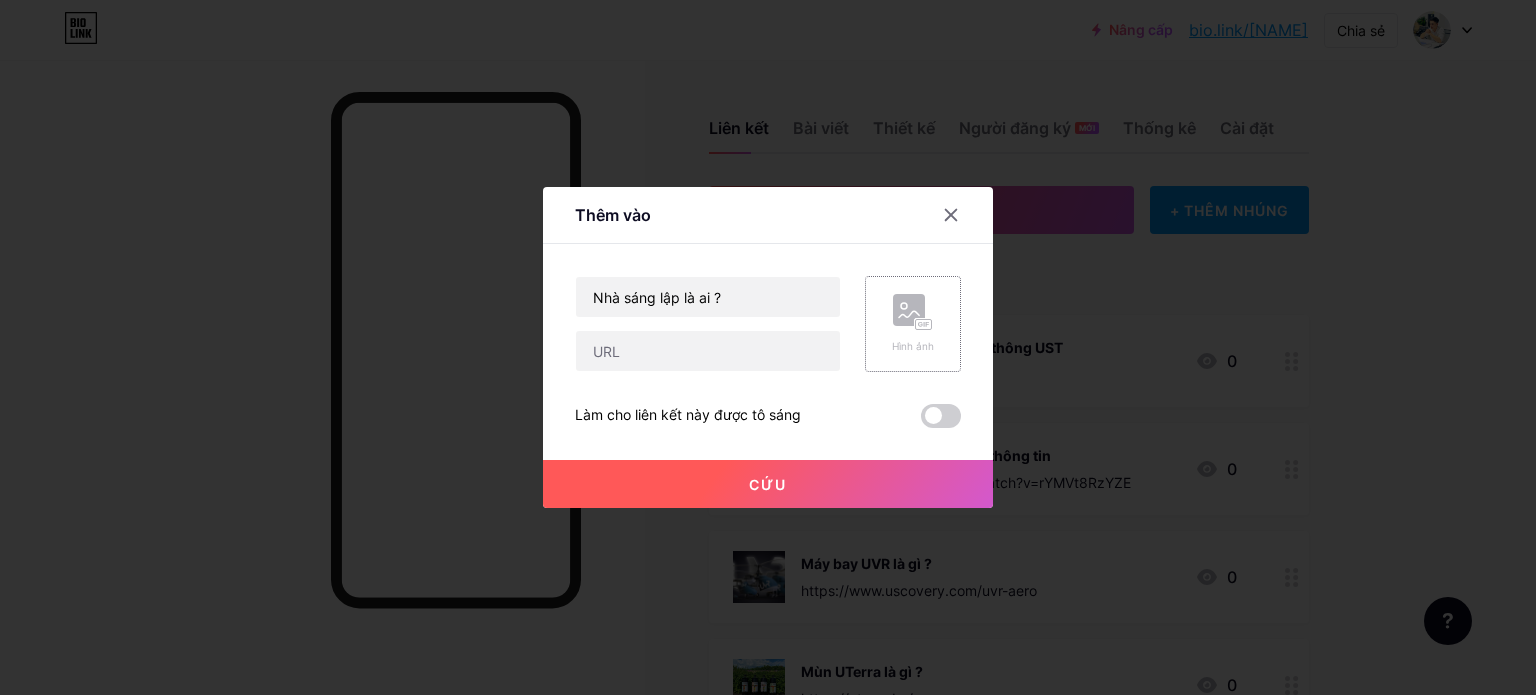 click 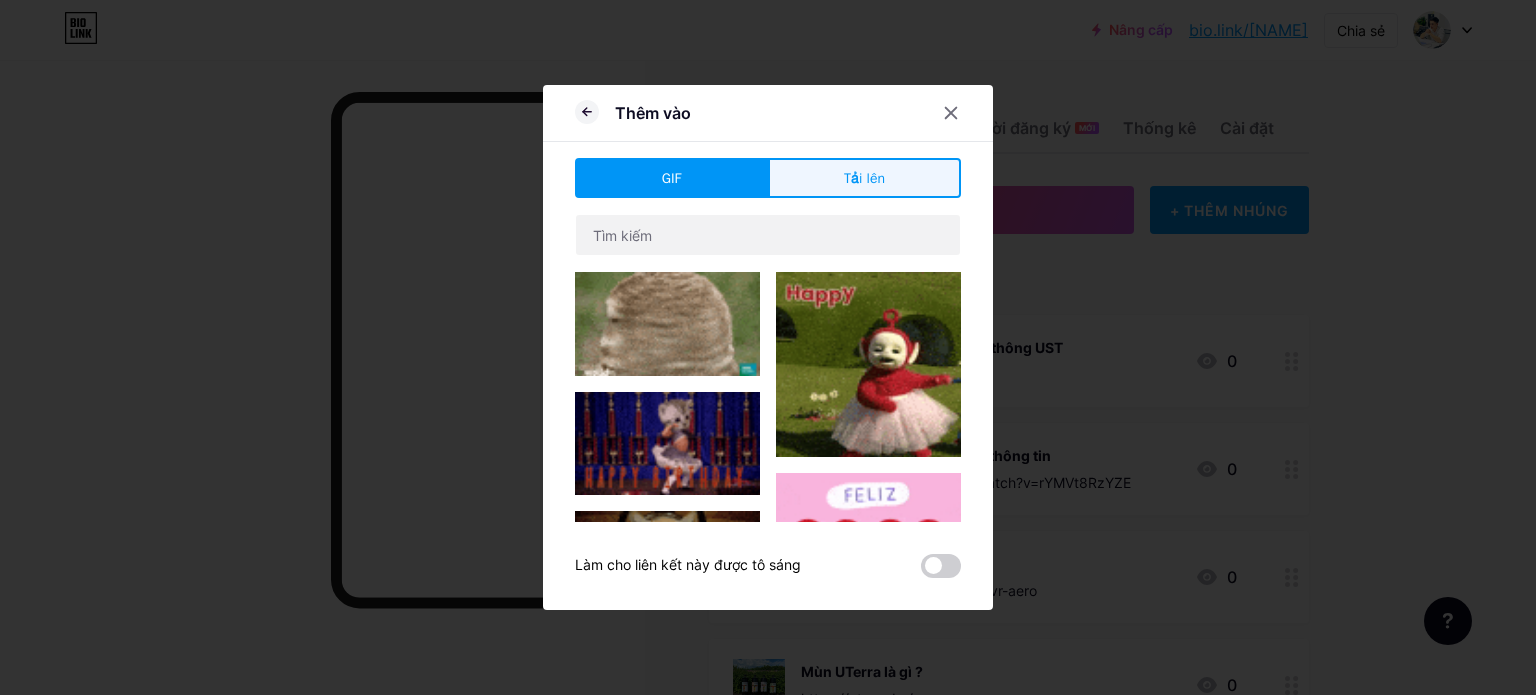 click on "Tải lên" at bounding box center [864, 178] 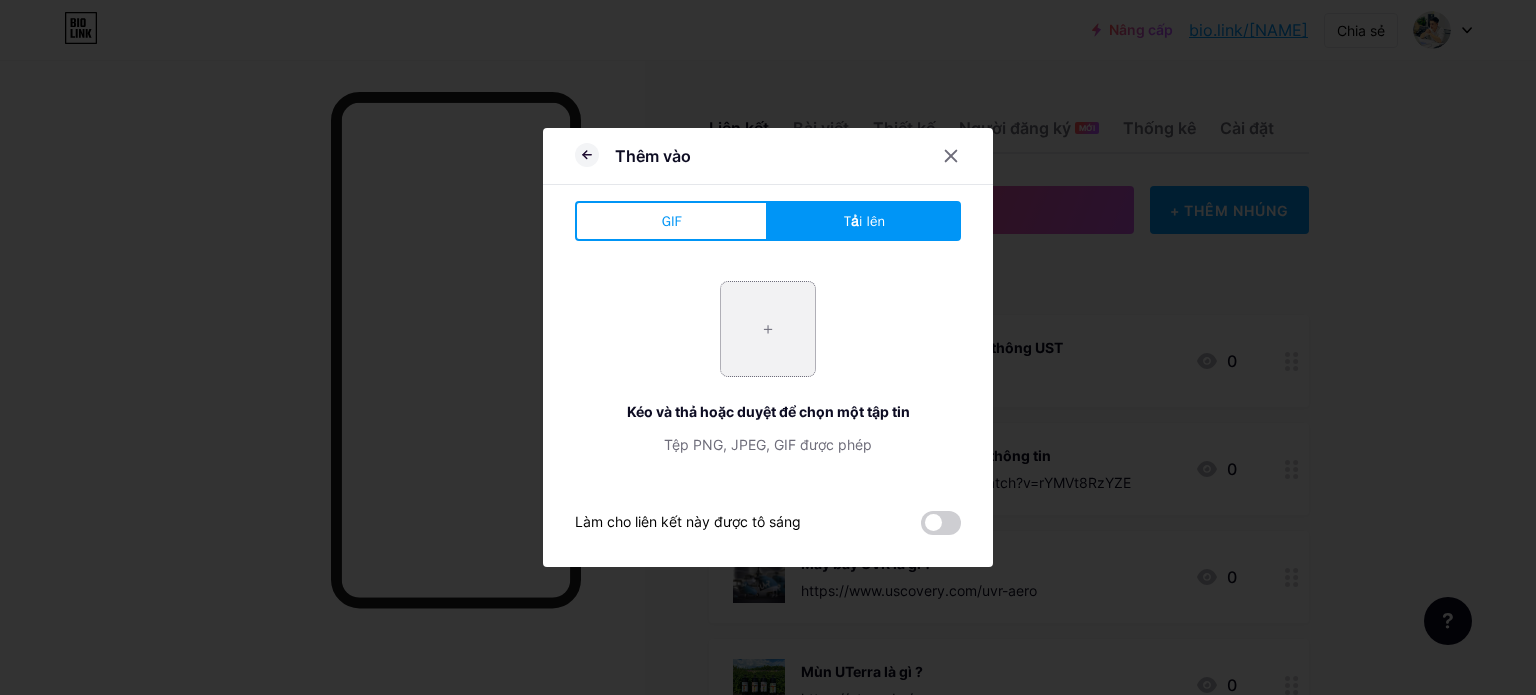 click at bounding box center [768, 329] 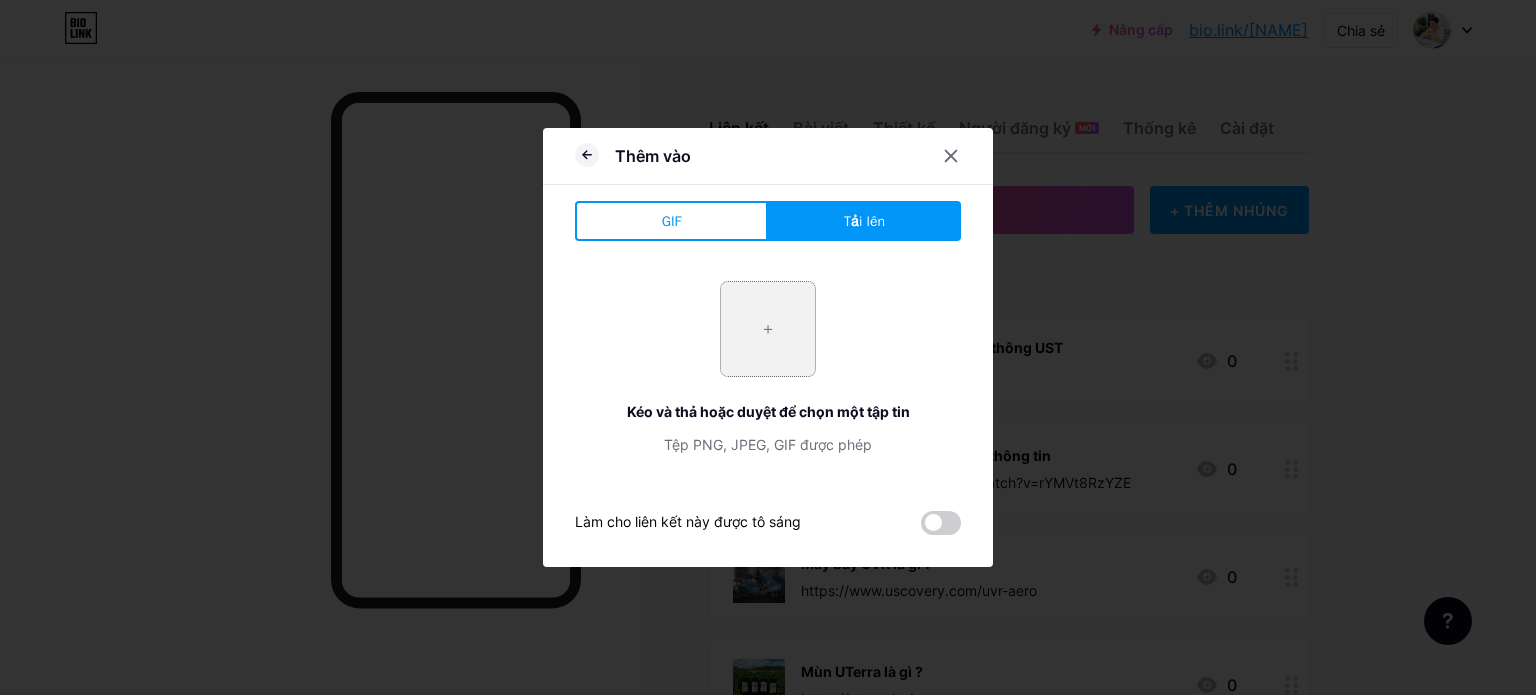 type on "C:\fakepath\z6876690114470_2a757abe2c601cbee2ceed3db4e3caf9.jpg" 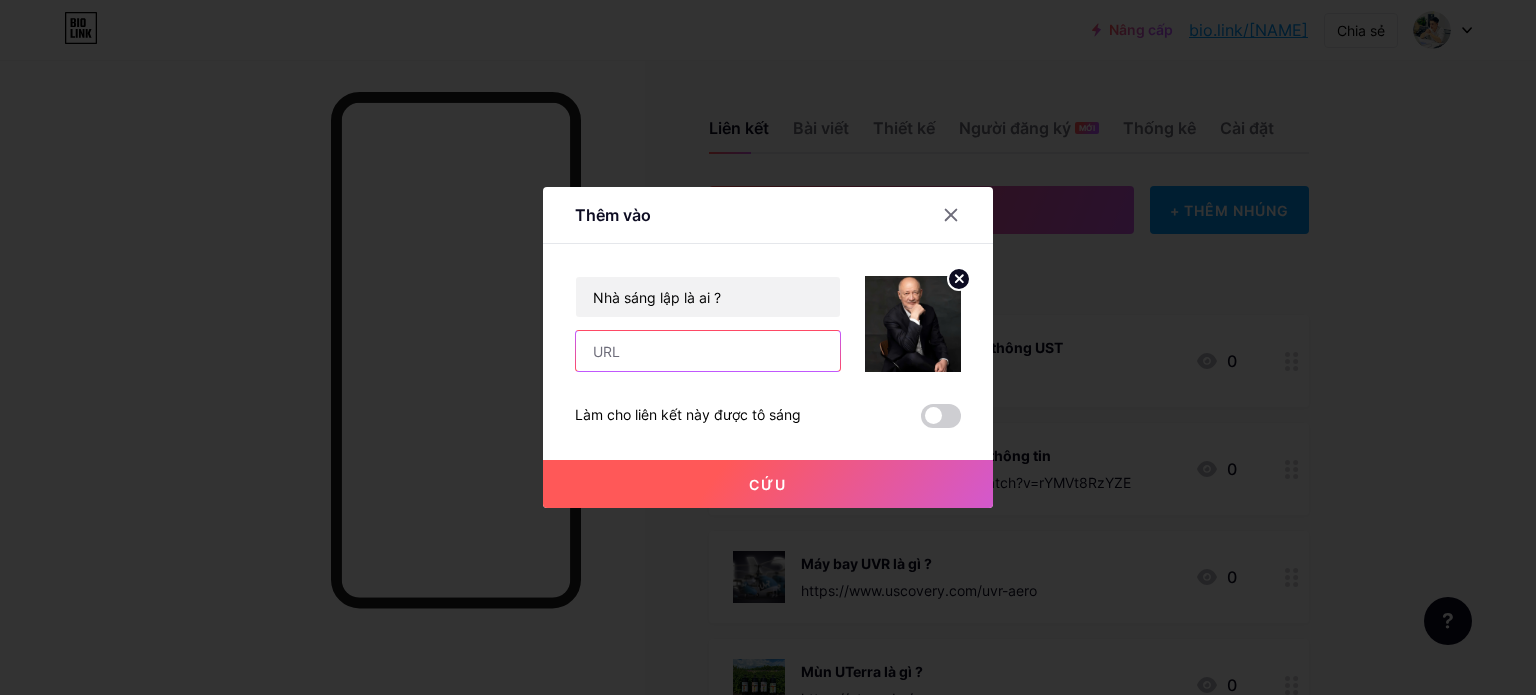click at bounding box center [708, 351] 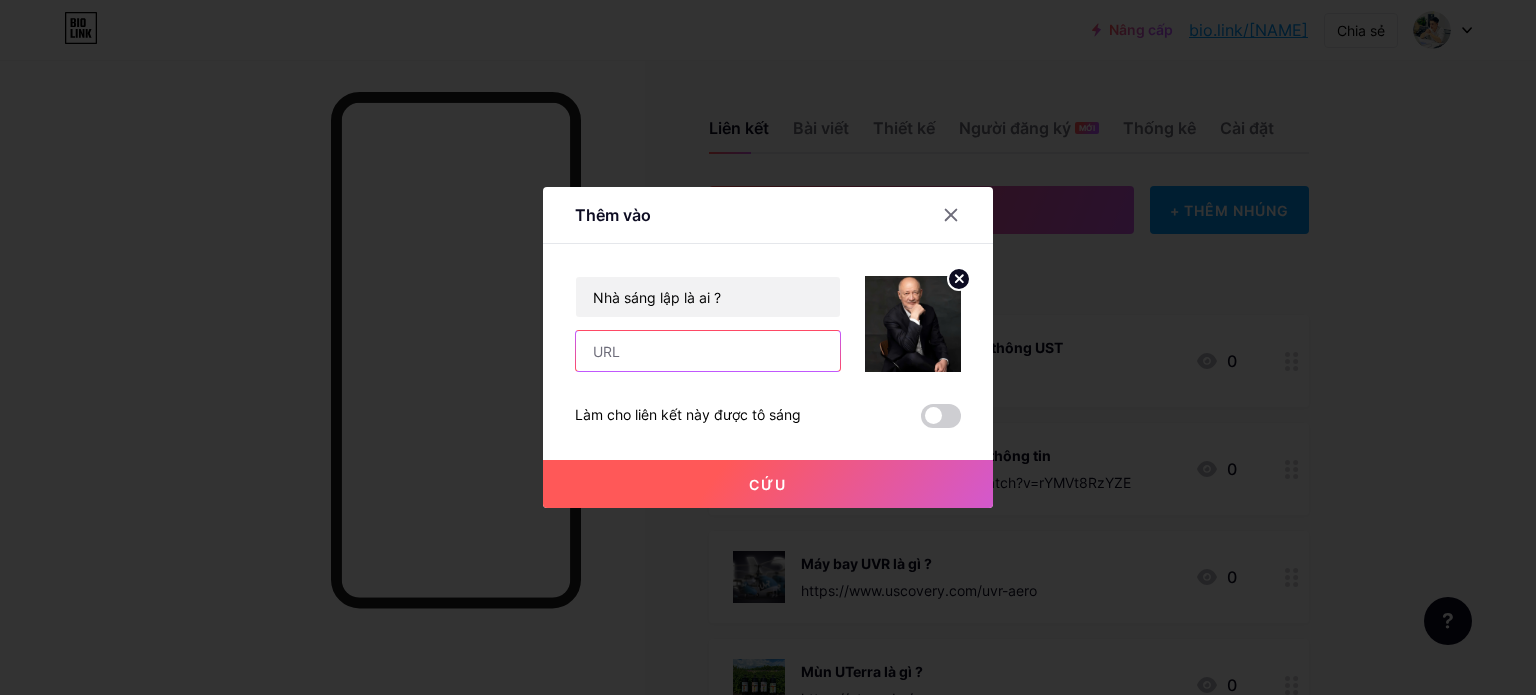 paste on "https://unitsky.engineer/about?lang=ru" 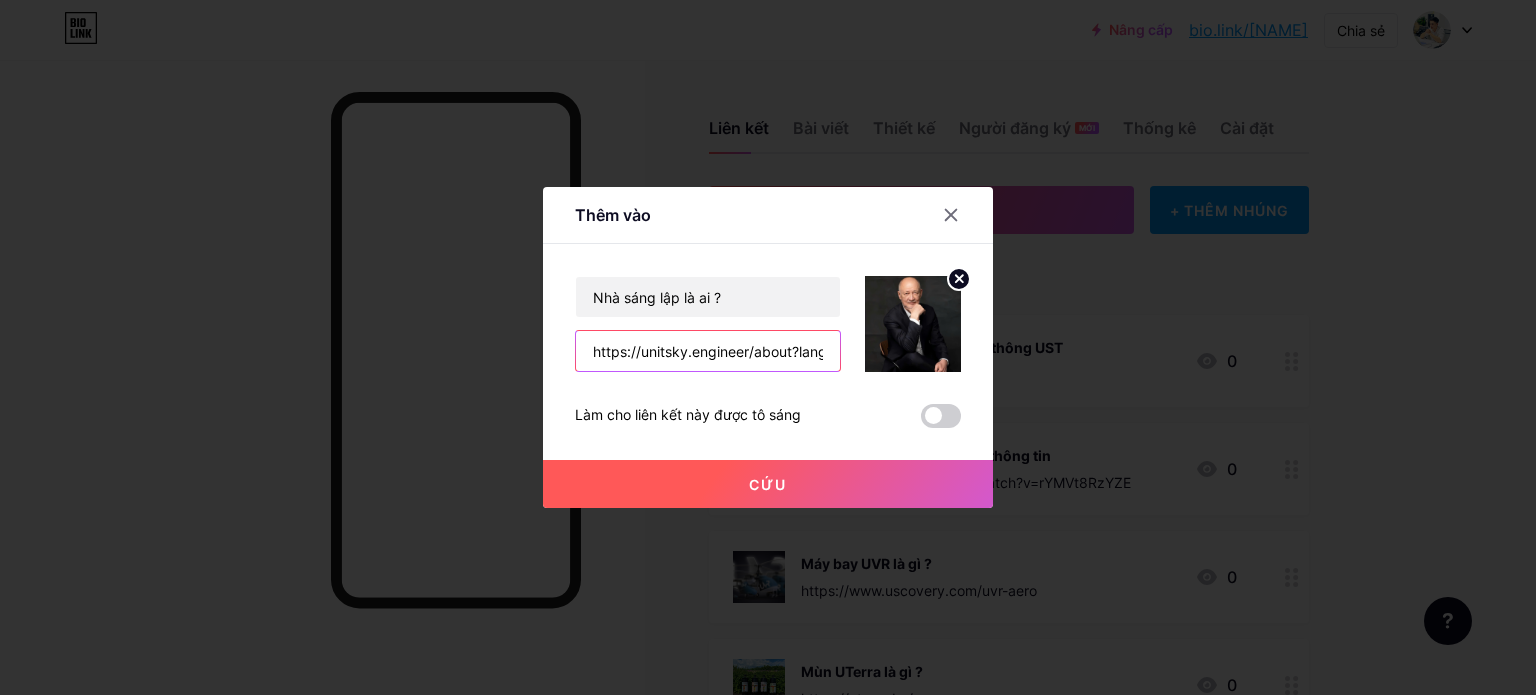 scroll, scrollTop: 0, scrollLeft: 25, axis: horizontal 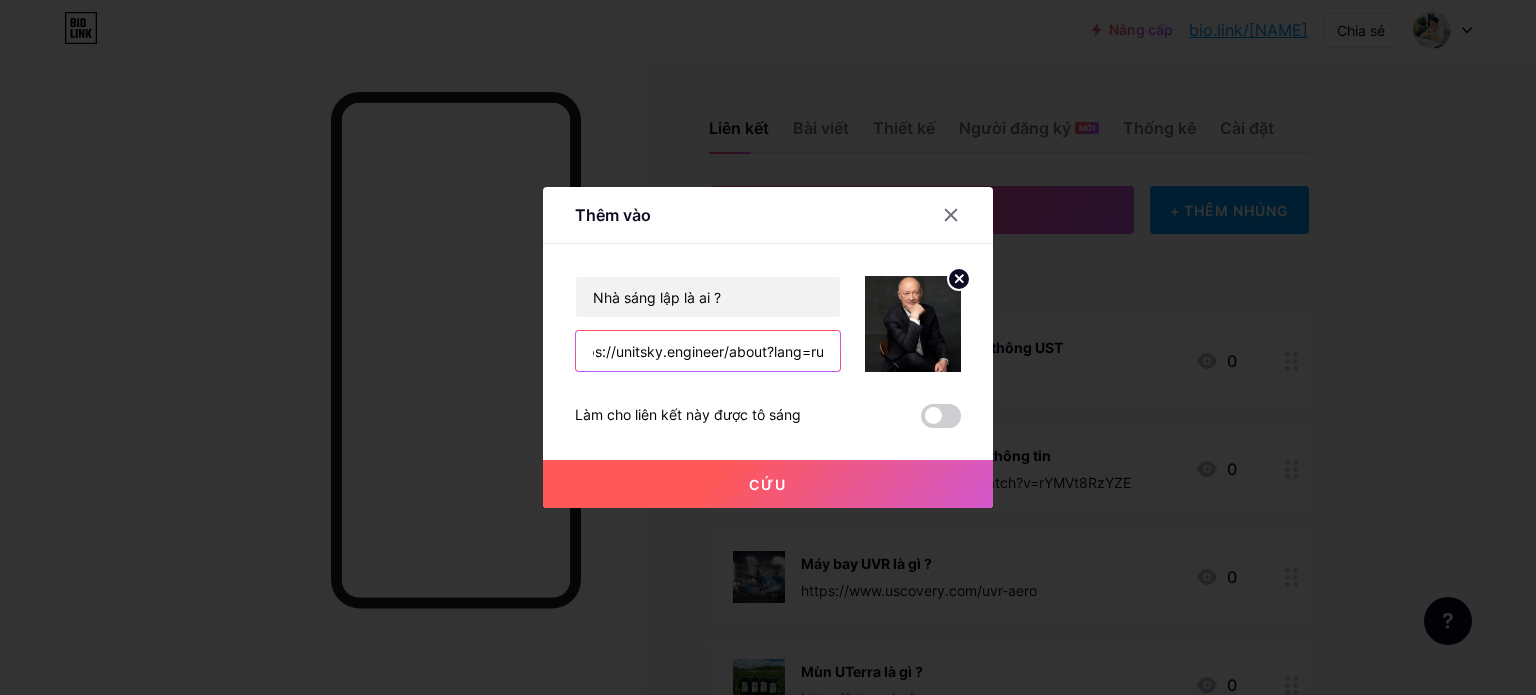 type on "https://unitsky.engineer/about?lang=ru" 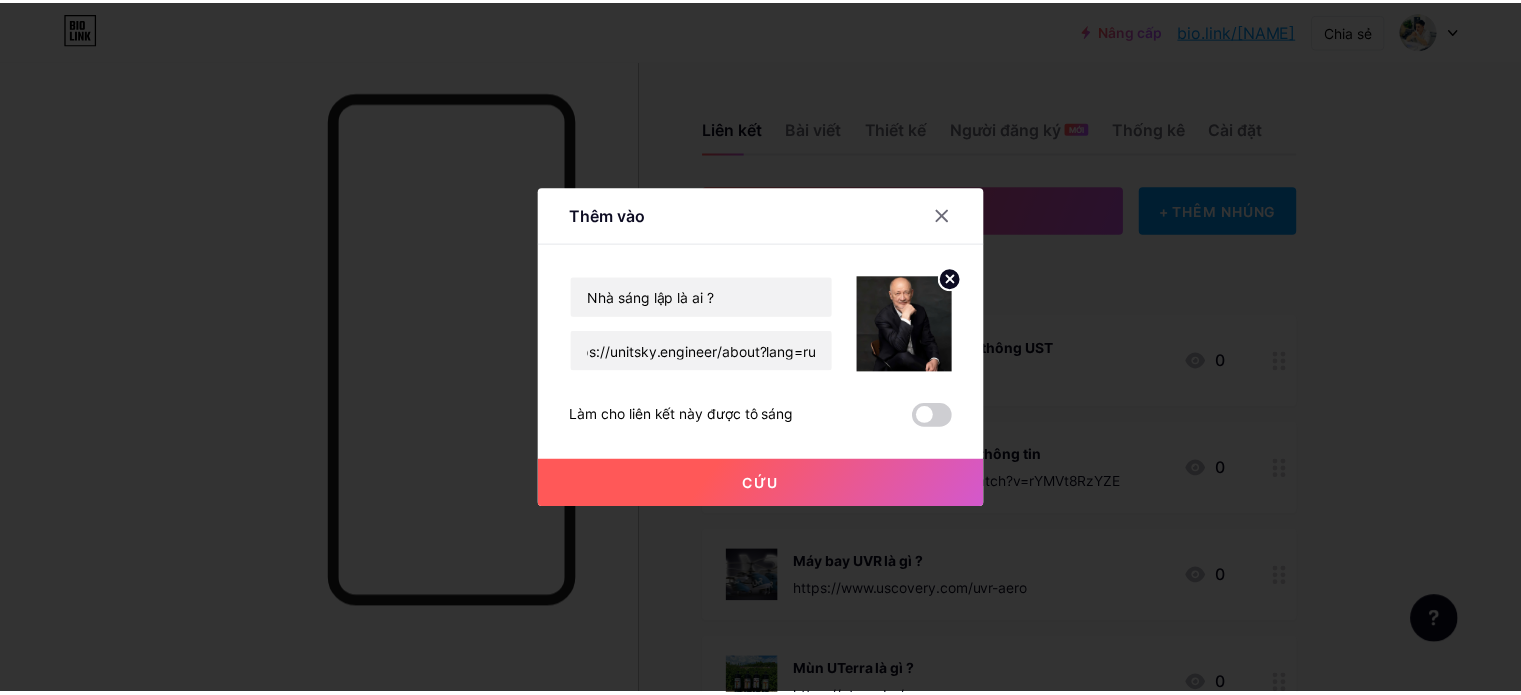scroll, scrollTop: 0, scrollLeft: 0, axis: both 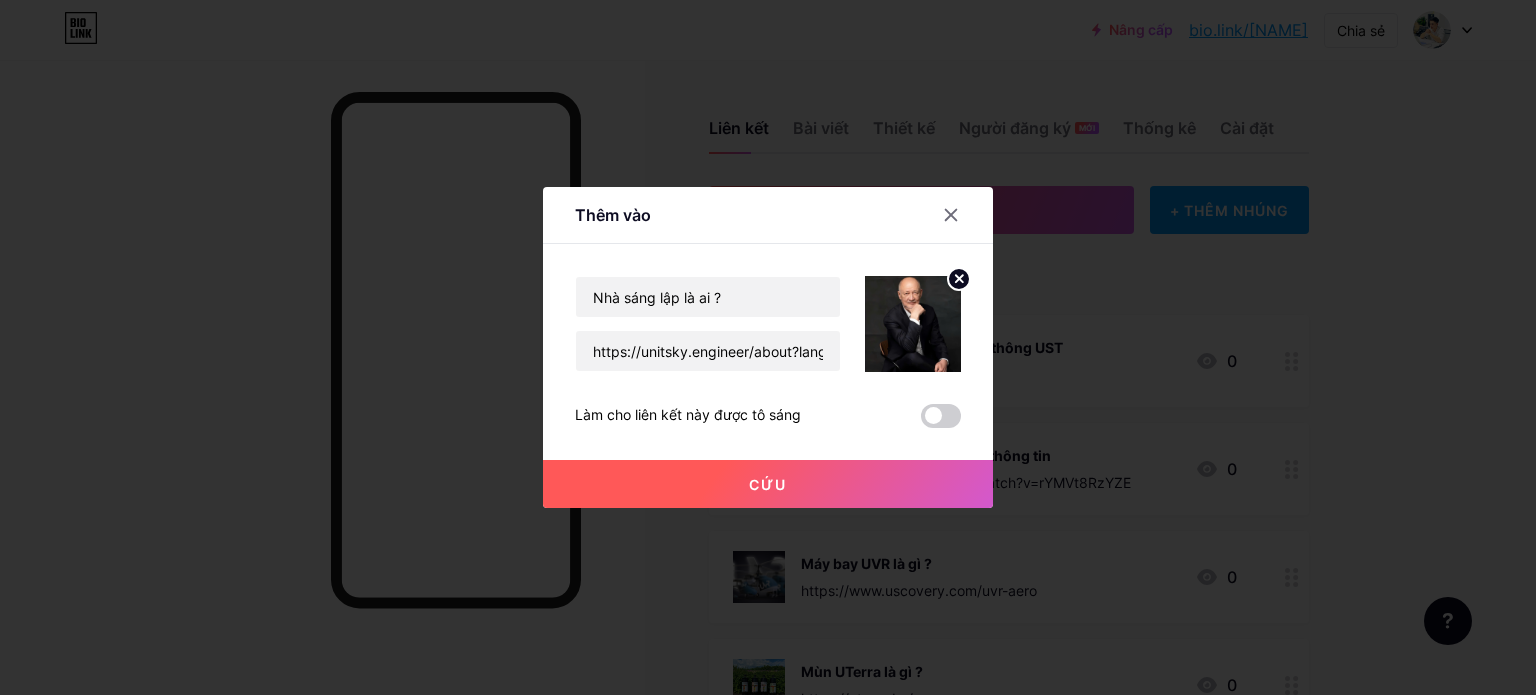 click on "Cứu" at bounding box center [768, 484] 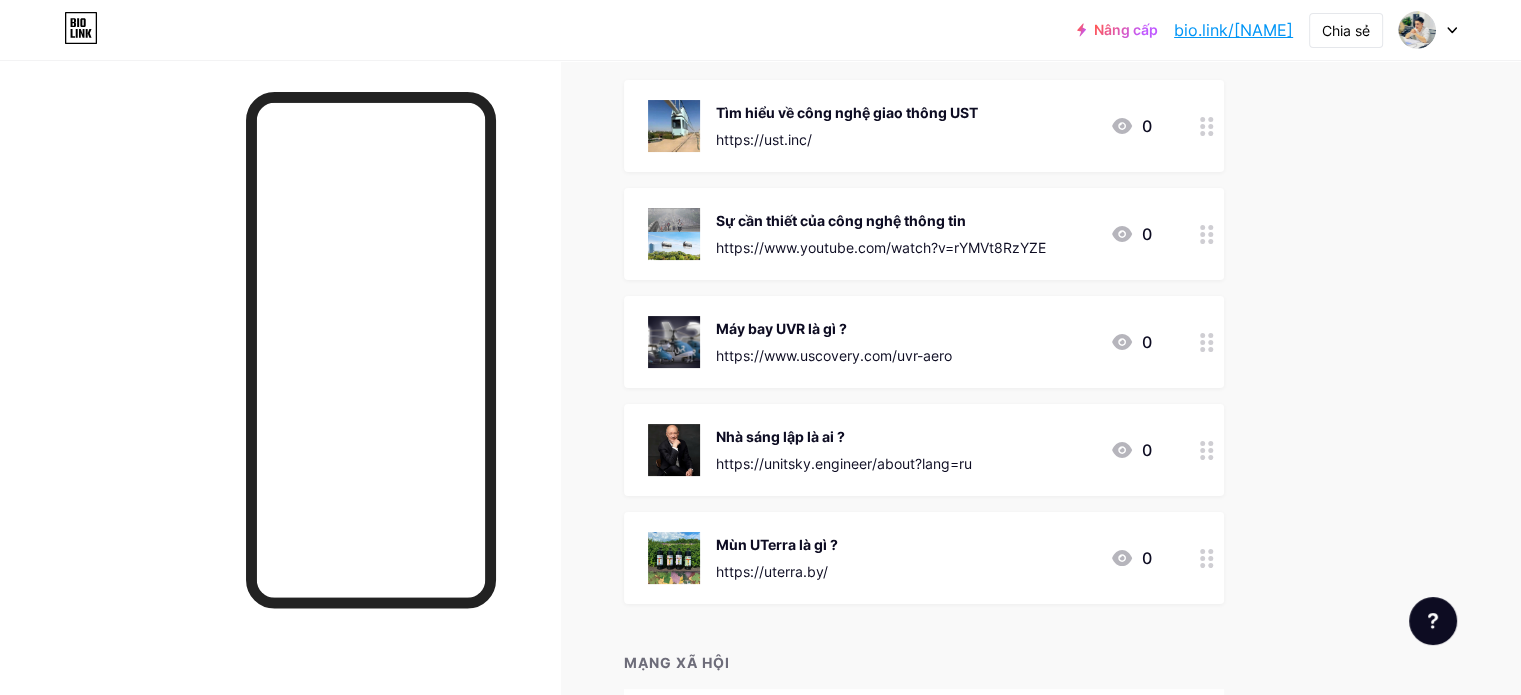 scroll, scrollTop: 200, scrollLeft: 0, axis: vertical 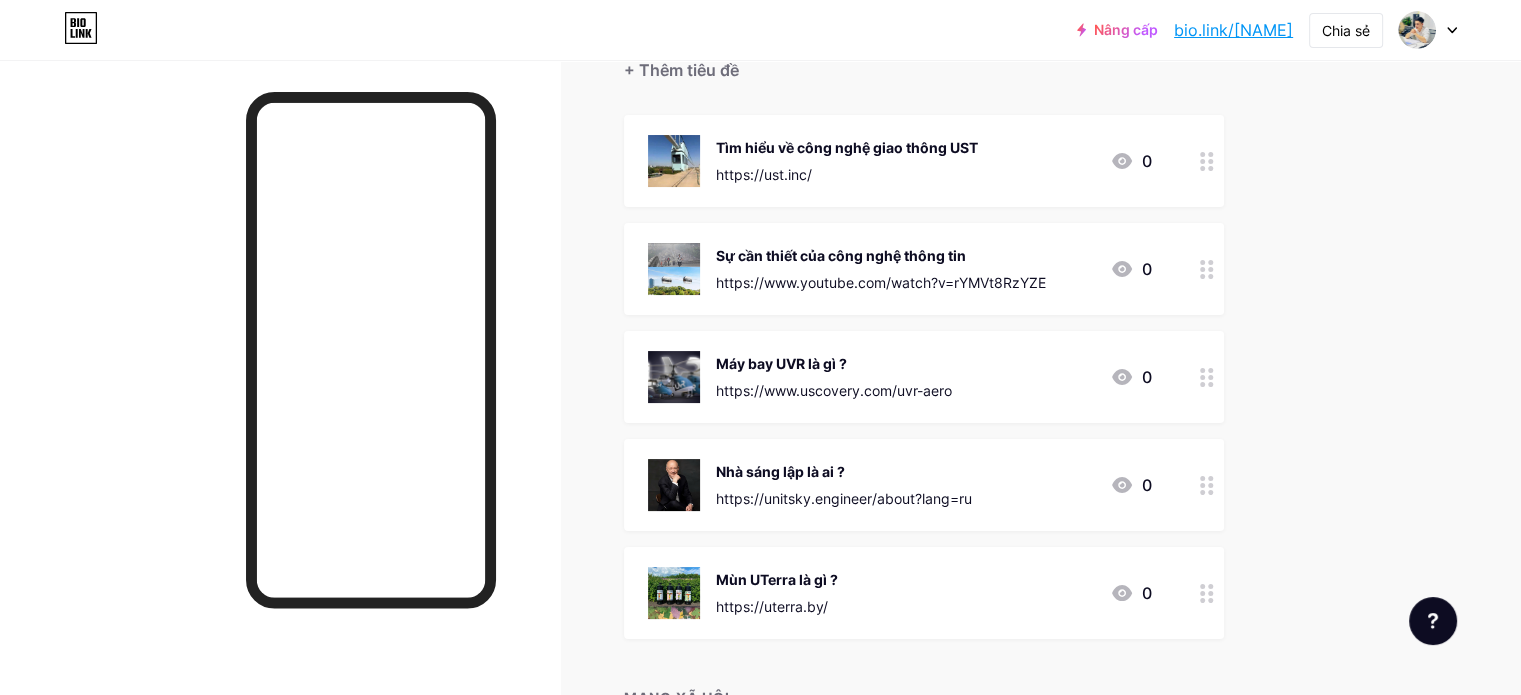 click 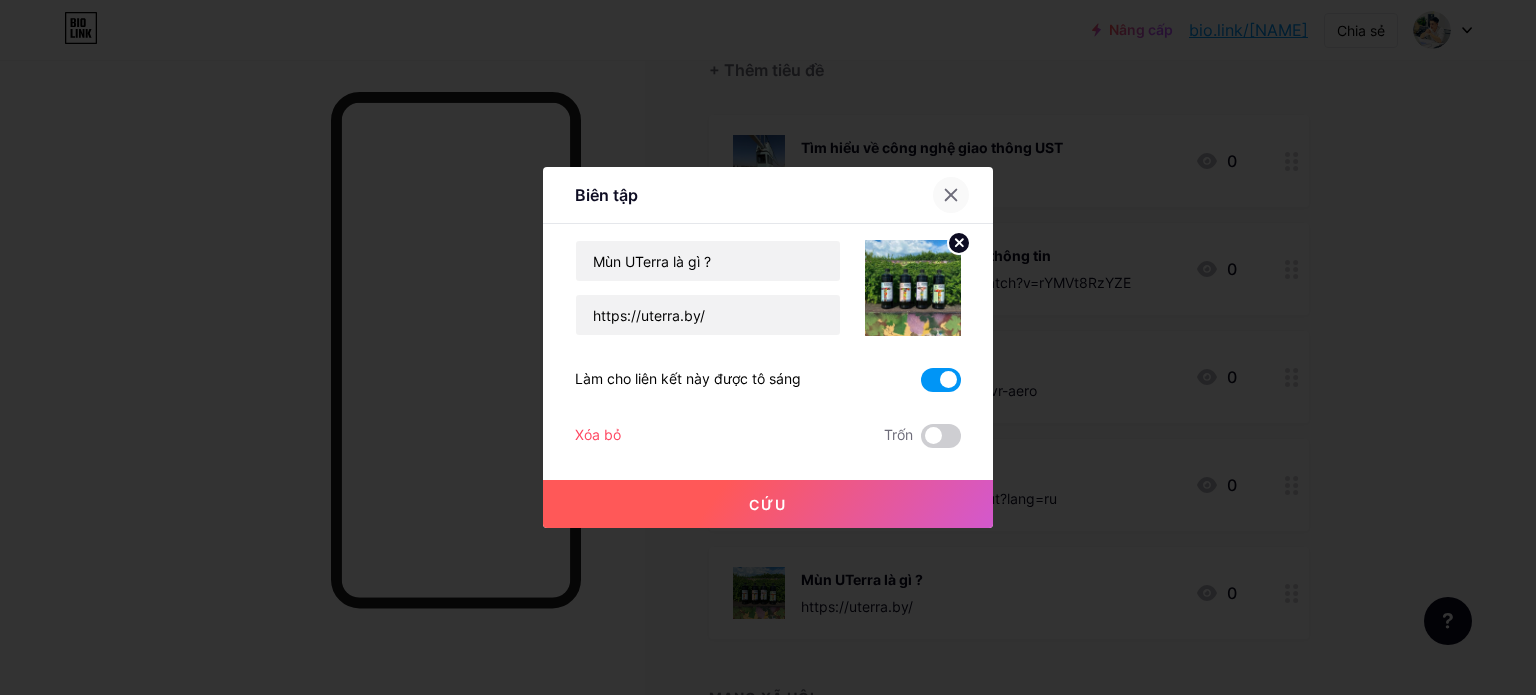 click 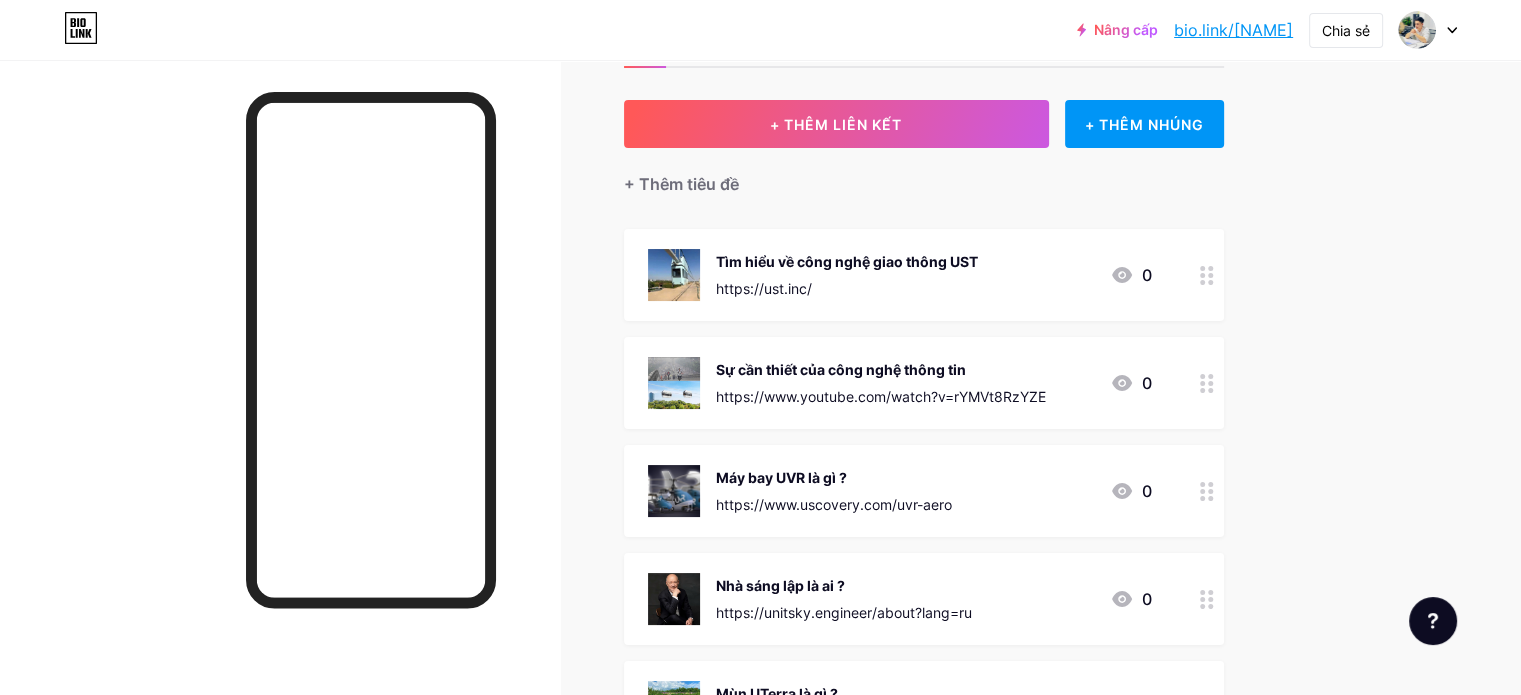 scroll, scrollTop: 0, scrollLeft: 0, axis: both 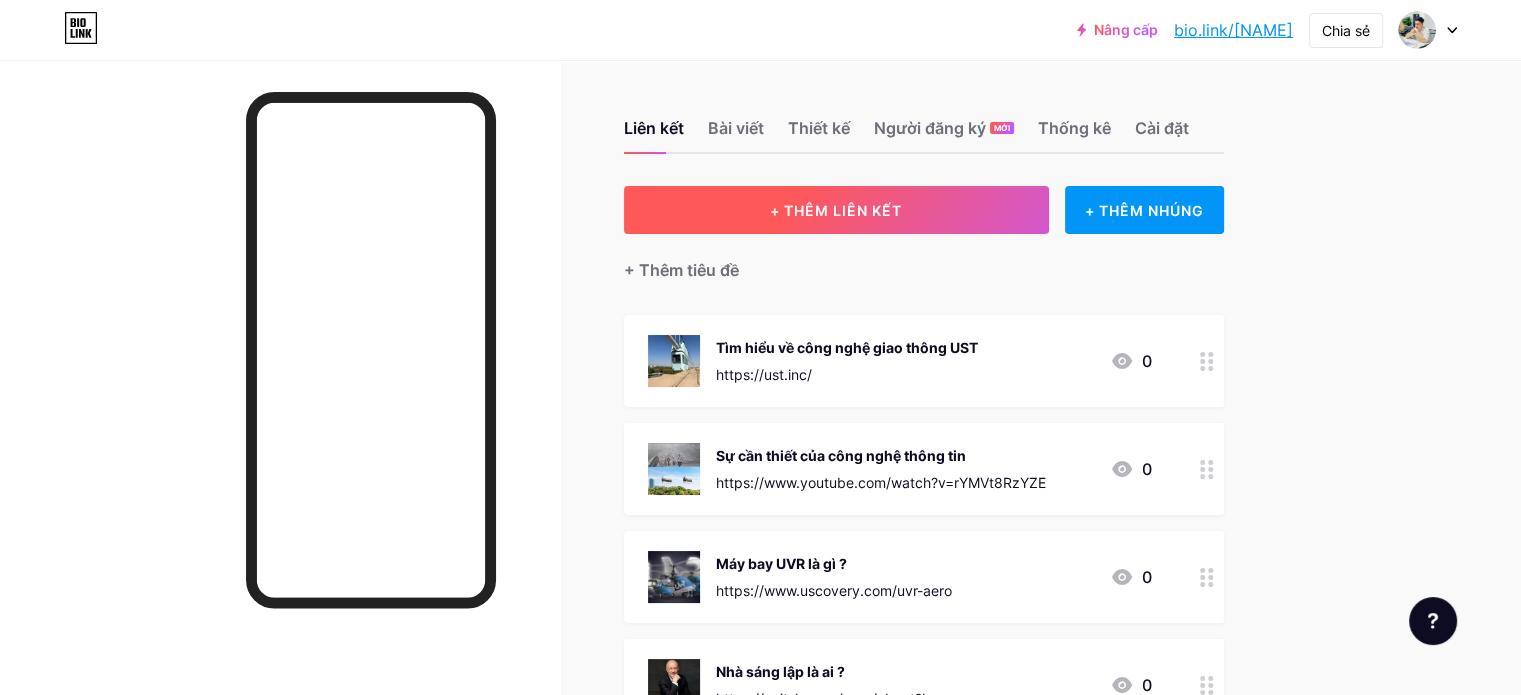 click on "+ THÊM LIÊN KẾT" at bounding box center (836, 210) 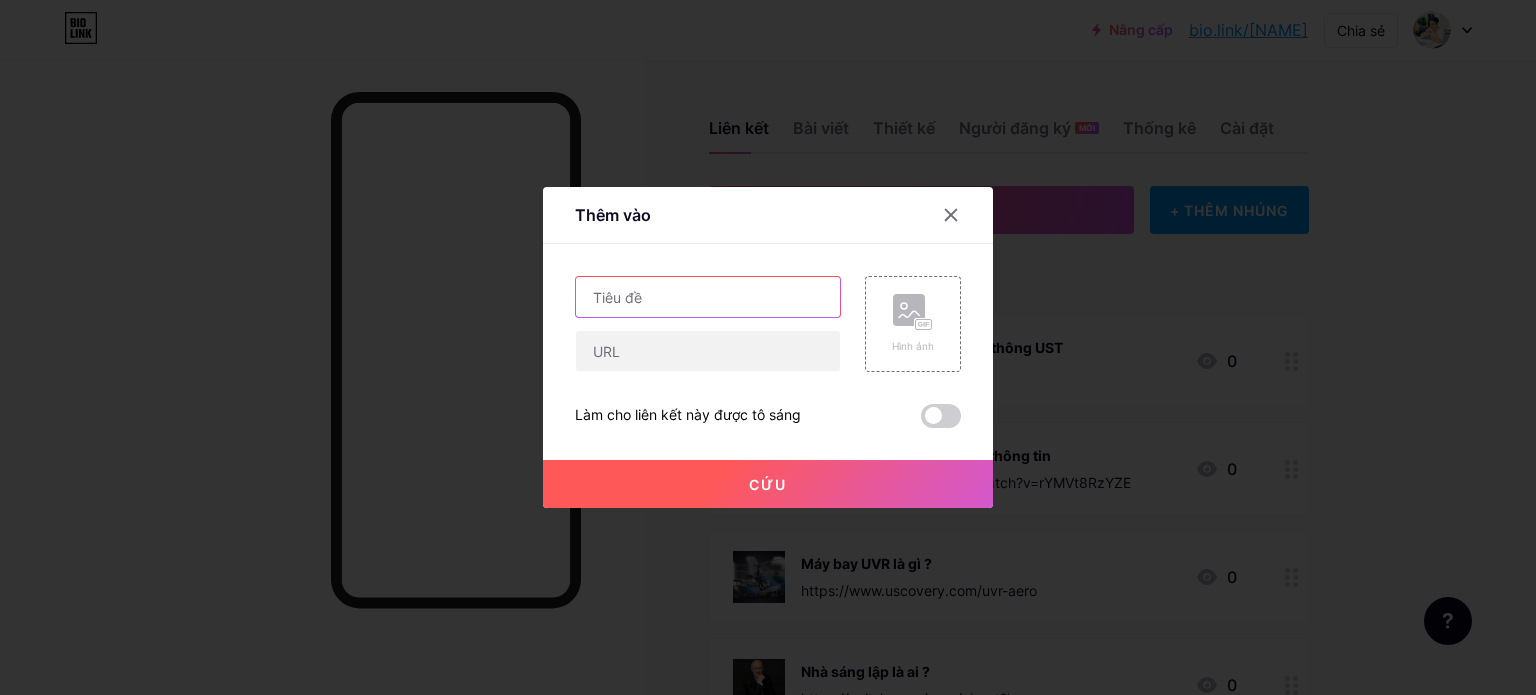 click at bounding box center [708, 297] 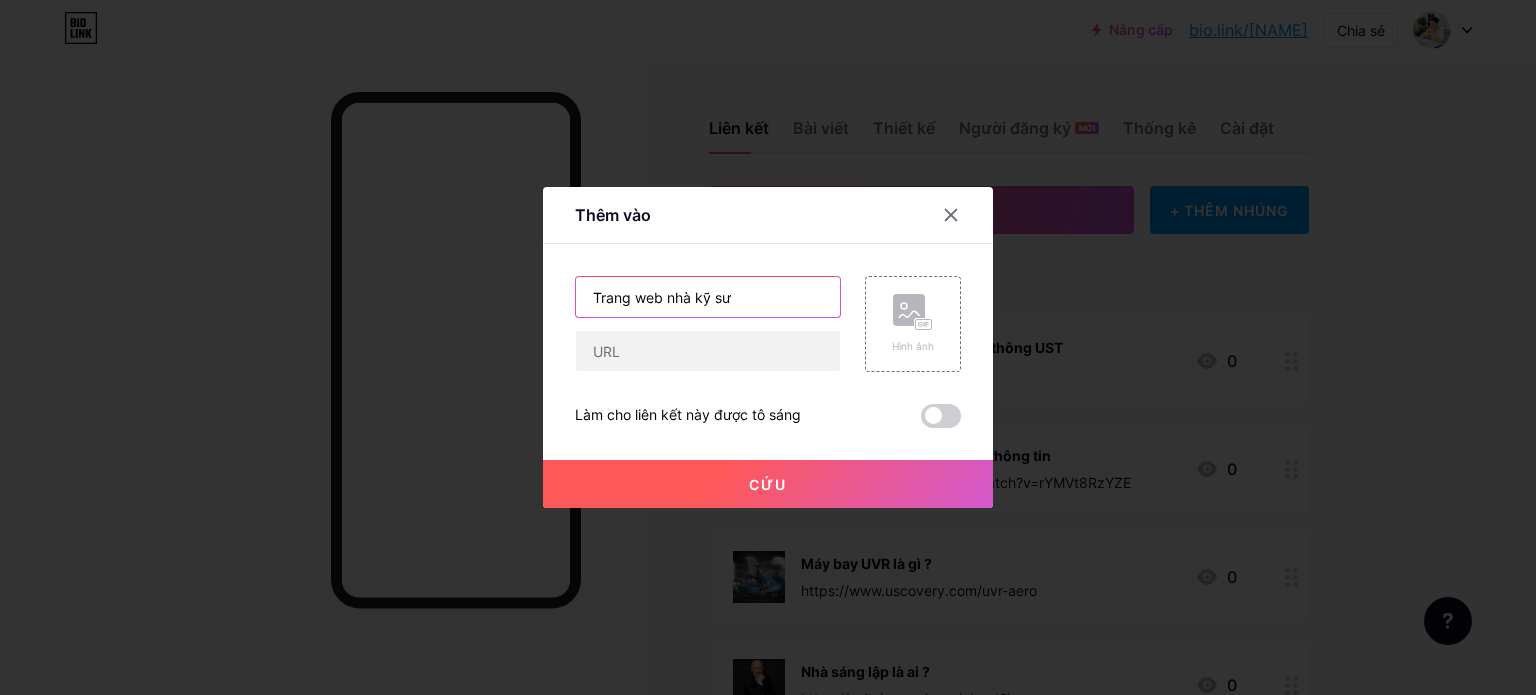 type on "Trang web nhà kỹ sư" 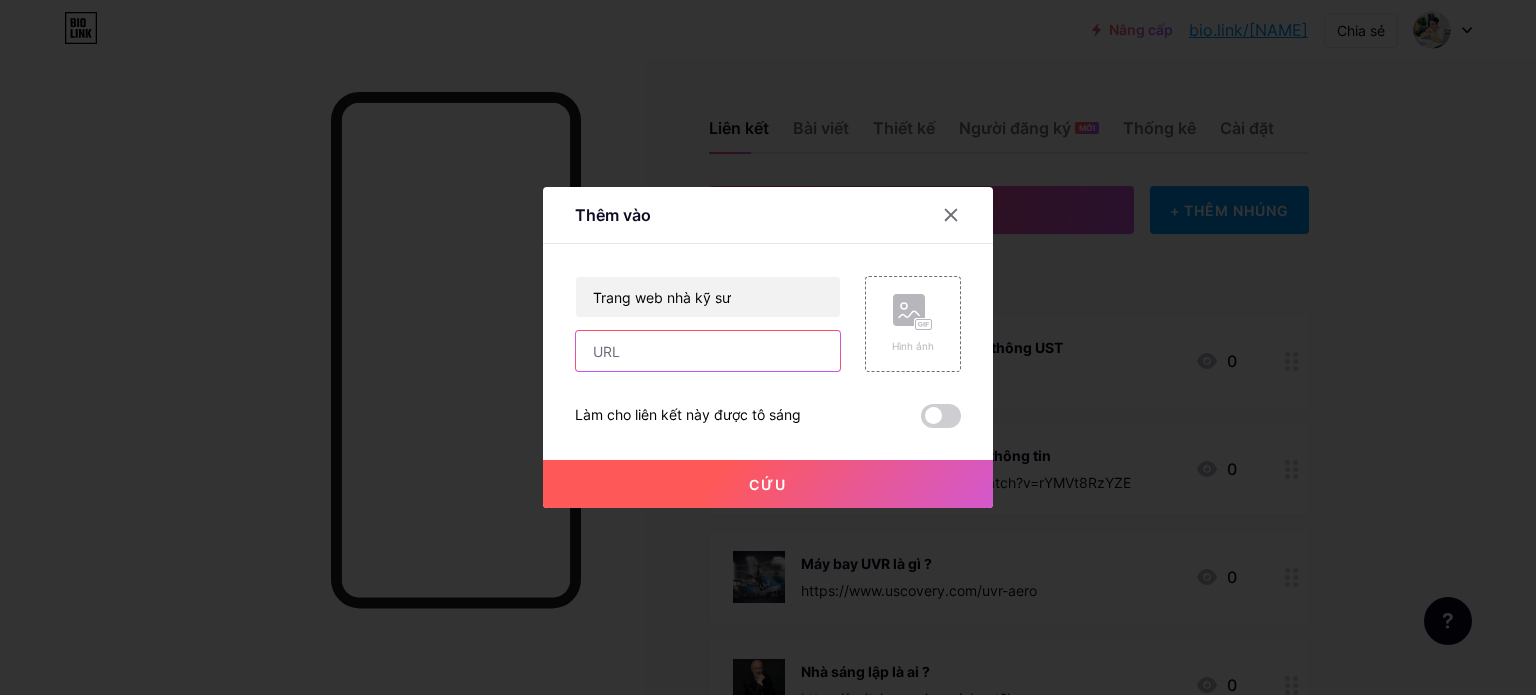 click at bounding box center [708, 351] 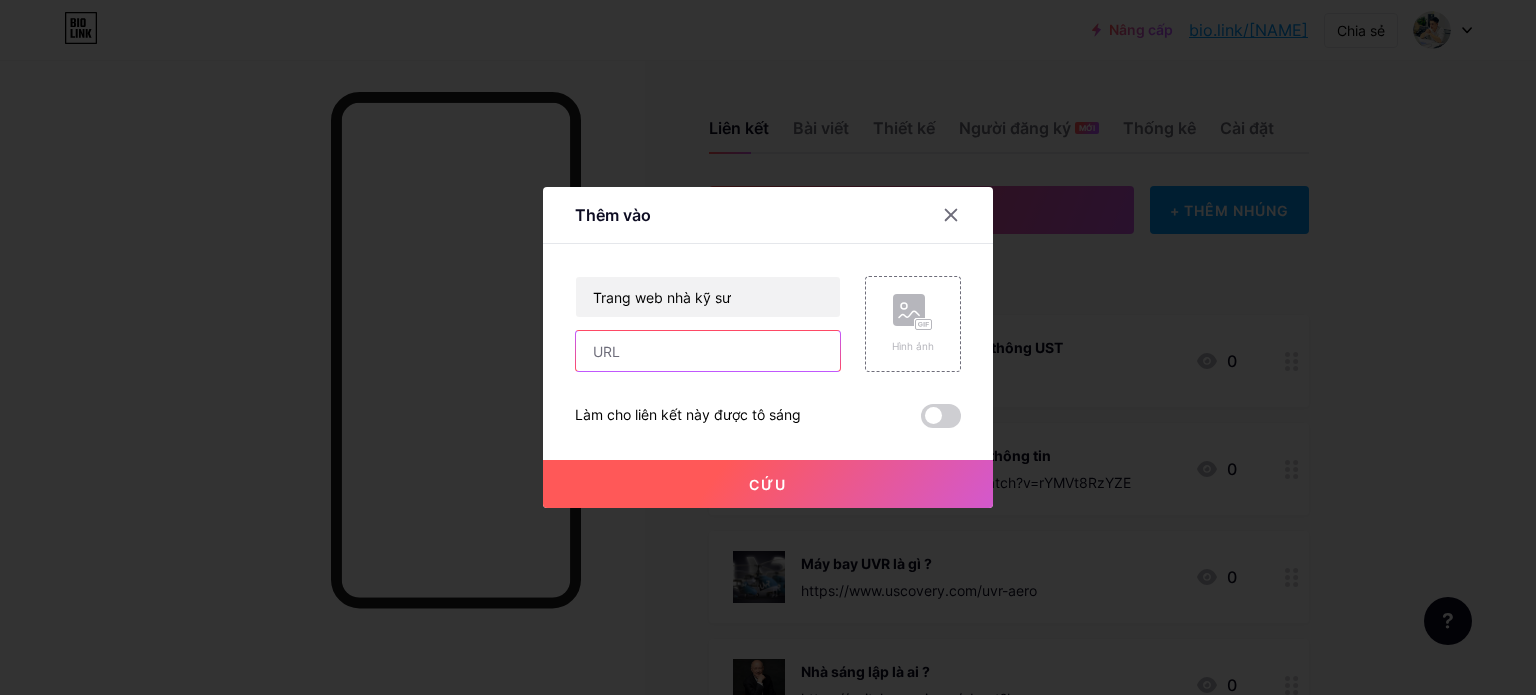 paste on "https://unitsky.engineer/" 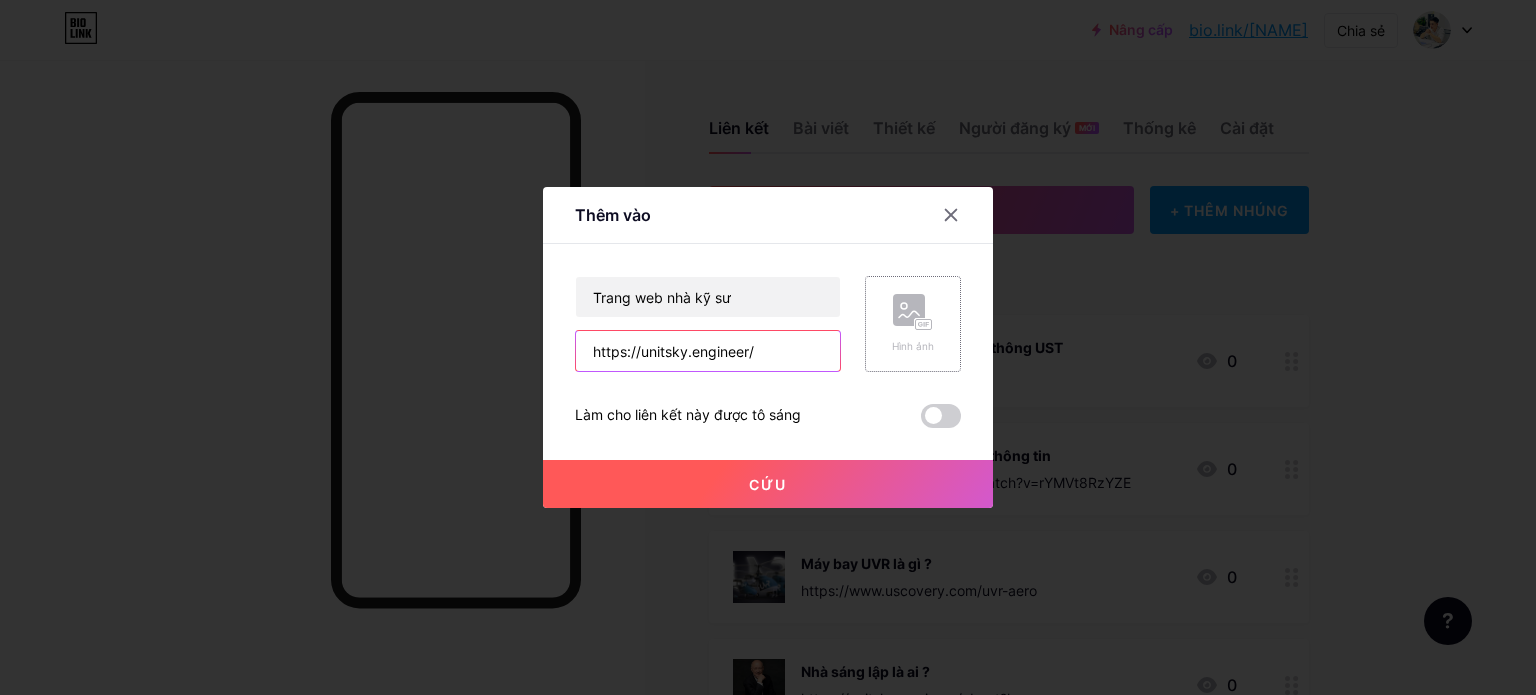 type on "https://unitsky.engineer/" 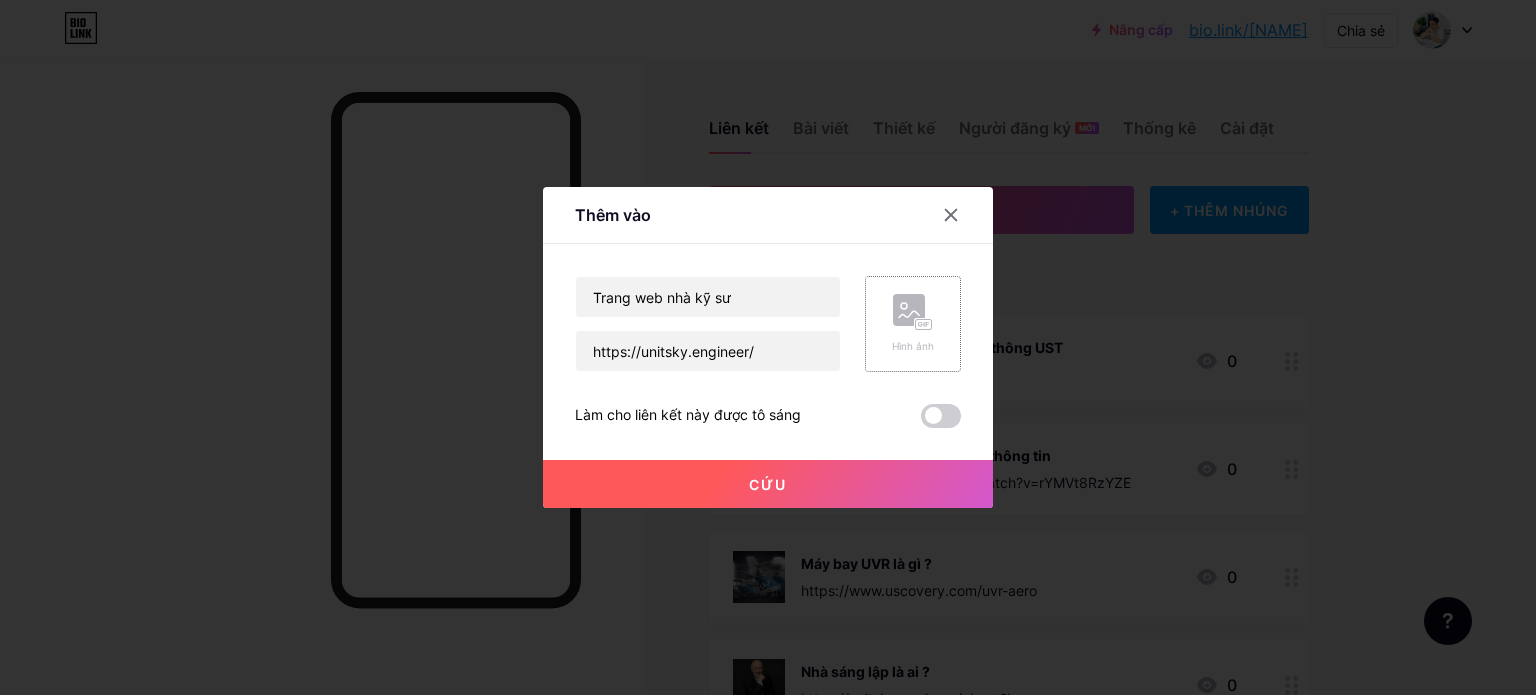 click on "Hình ảnh" at bounding box center [913, 346] 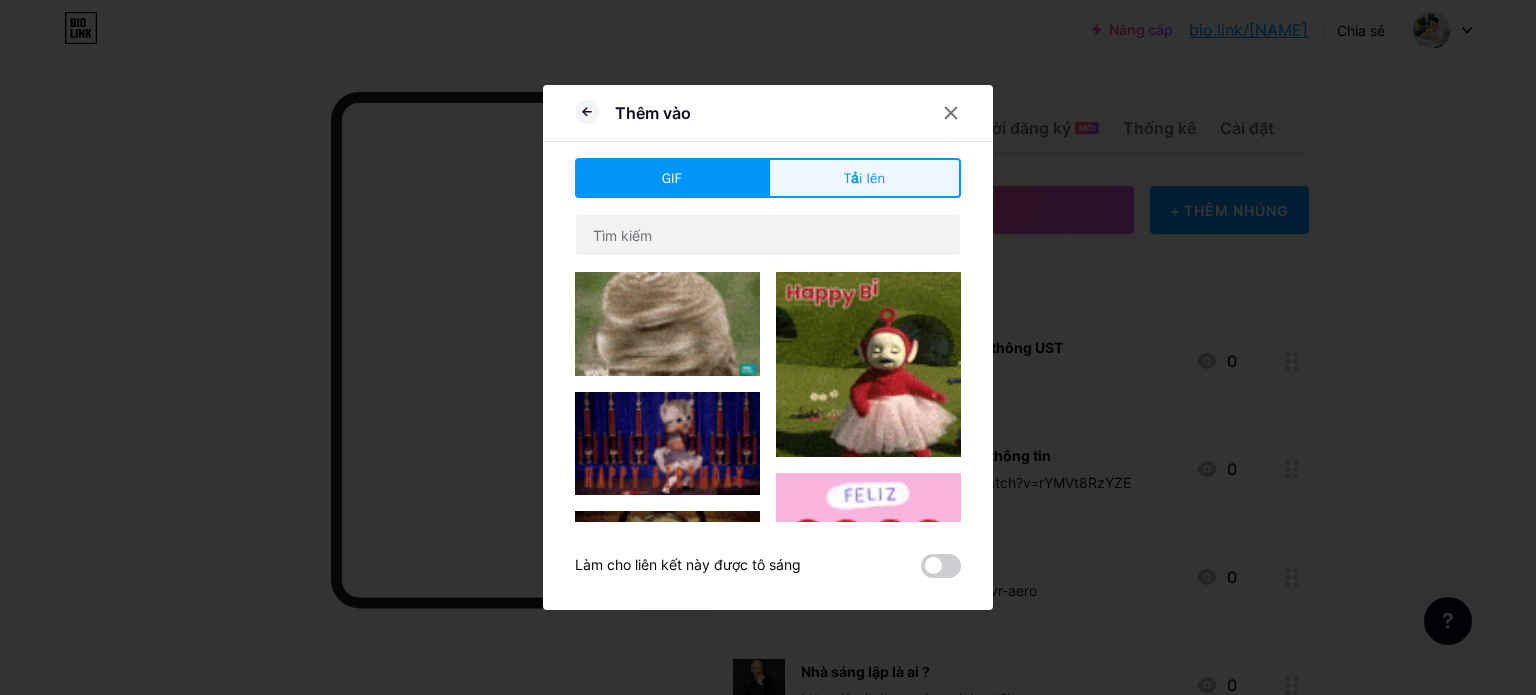 click on "Tải lên" at bounding box center (864, 178) 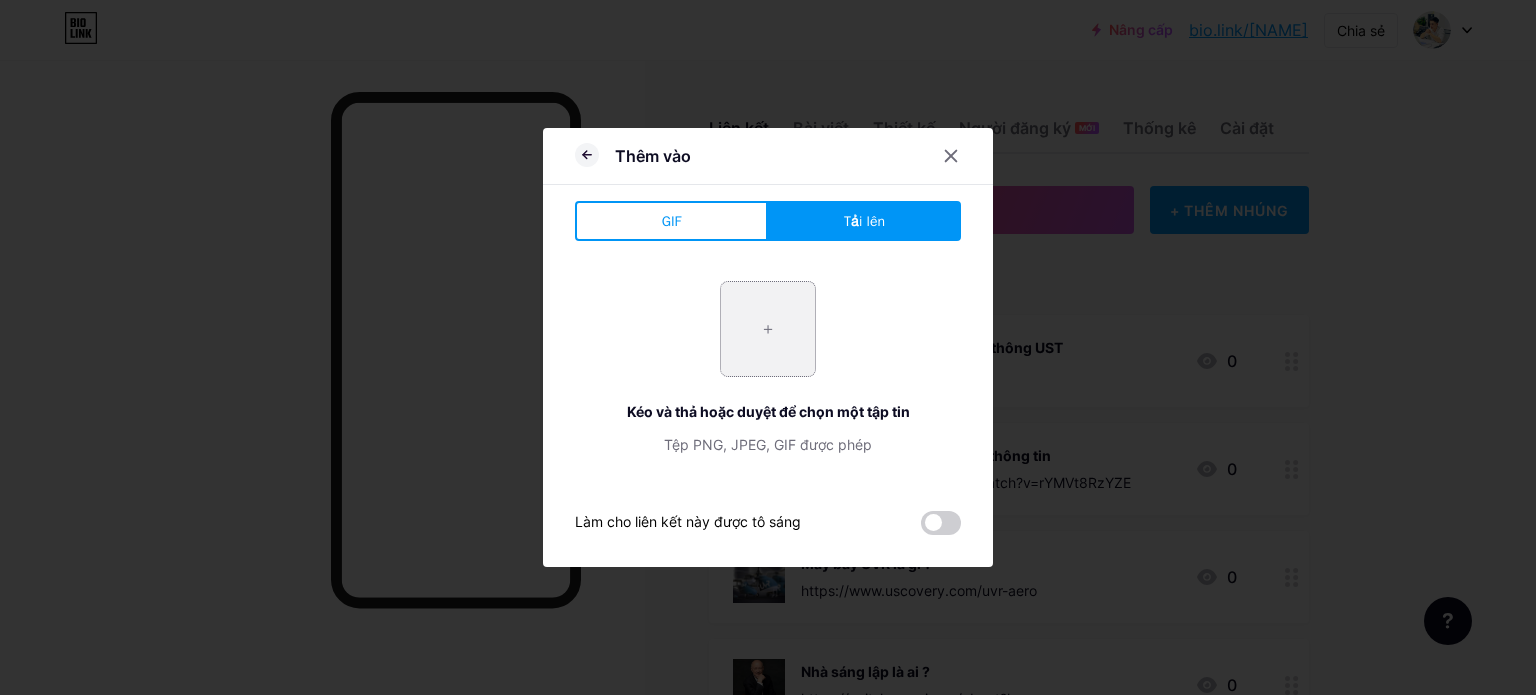 click at bounding box center (768, 329) 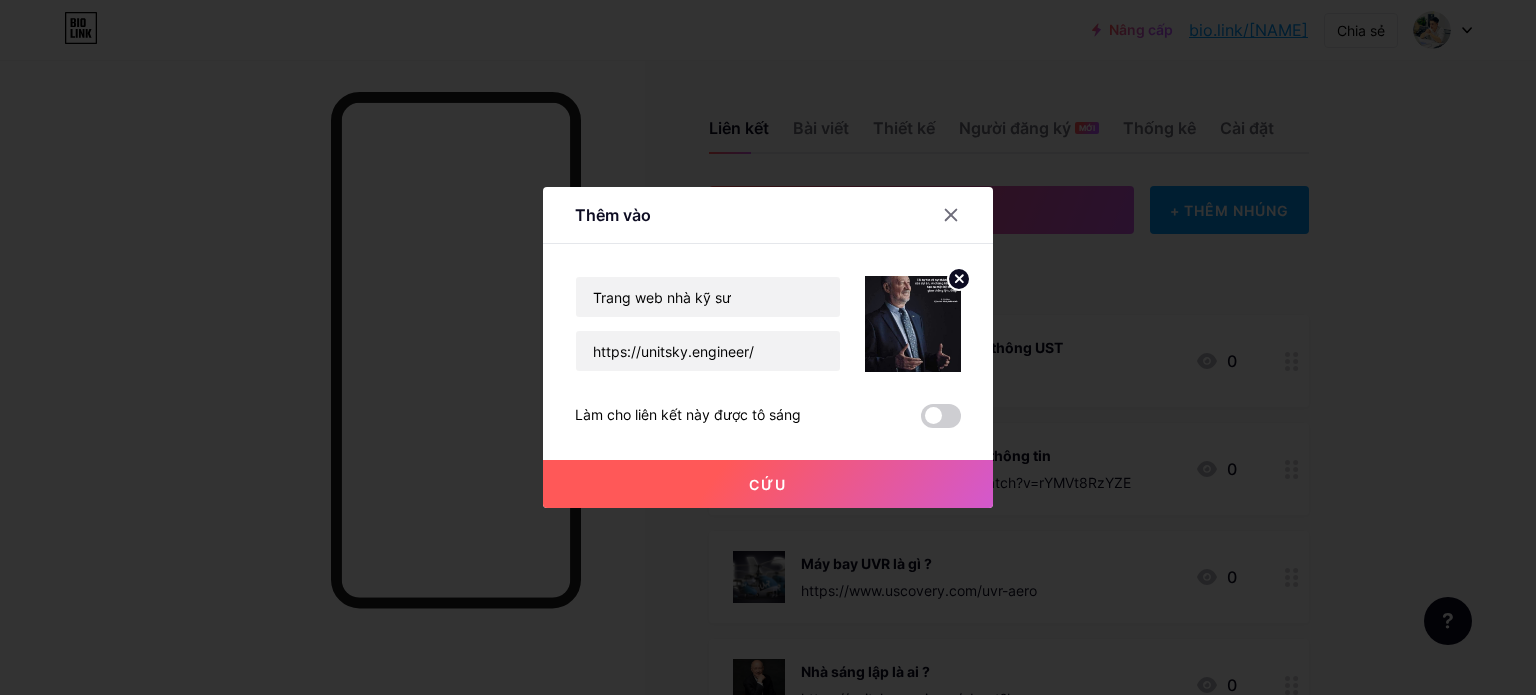 click on "Cứu" at bounding box center [768, 484] 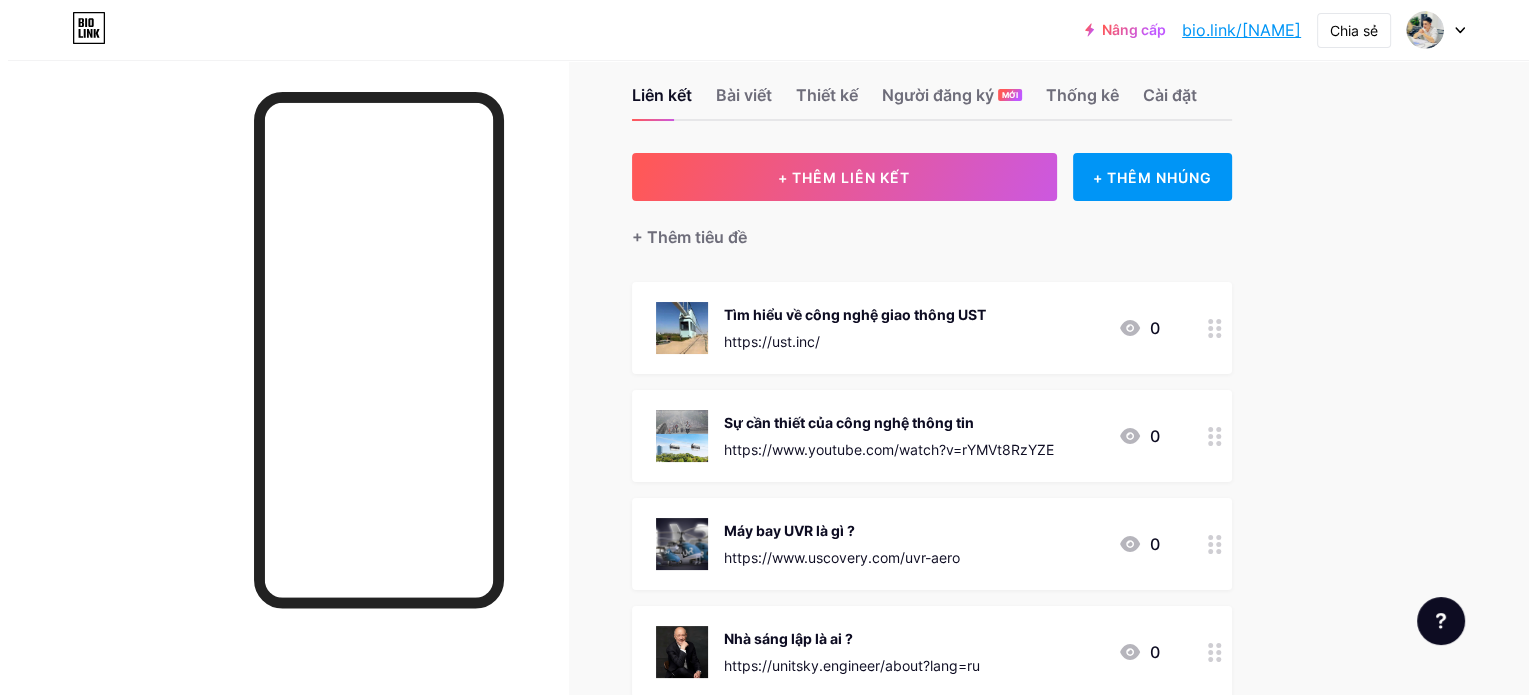 scroll, scrollTop: 0, scrollLeft: 0, axis: both 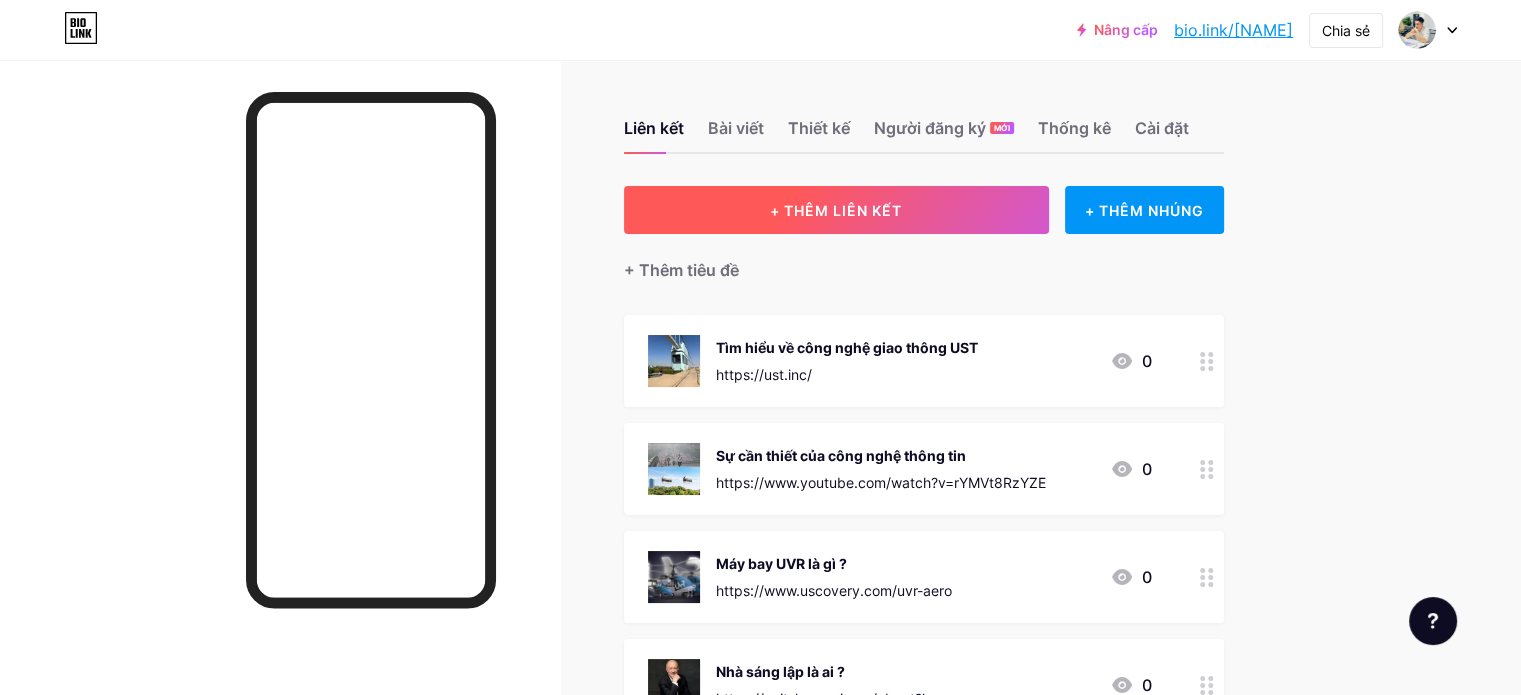 click on "+ THÊM LIÊN KẾT" at bounding box center [836, 210] 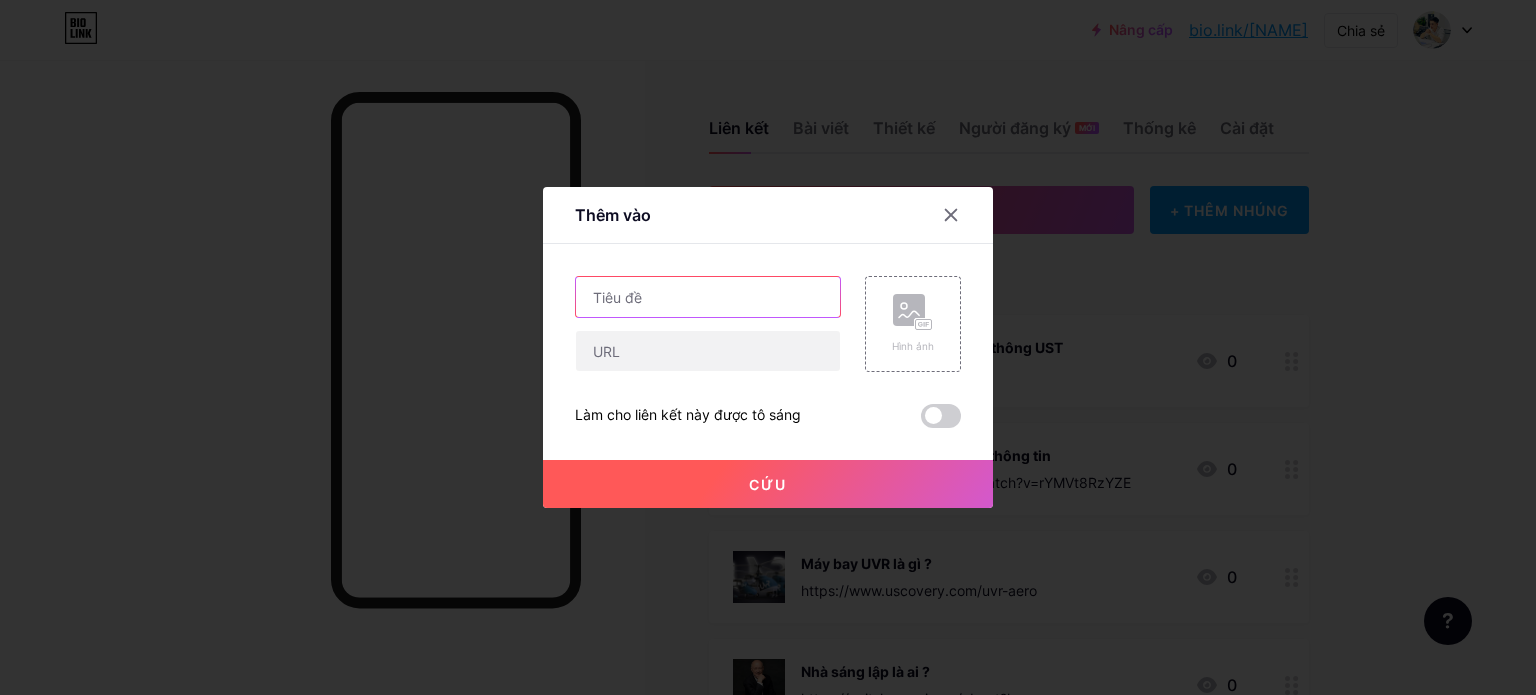 click at bounding box center (708, 297) 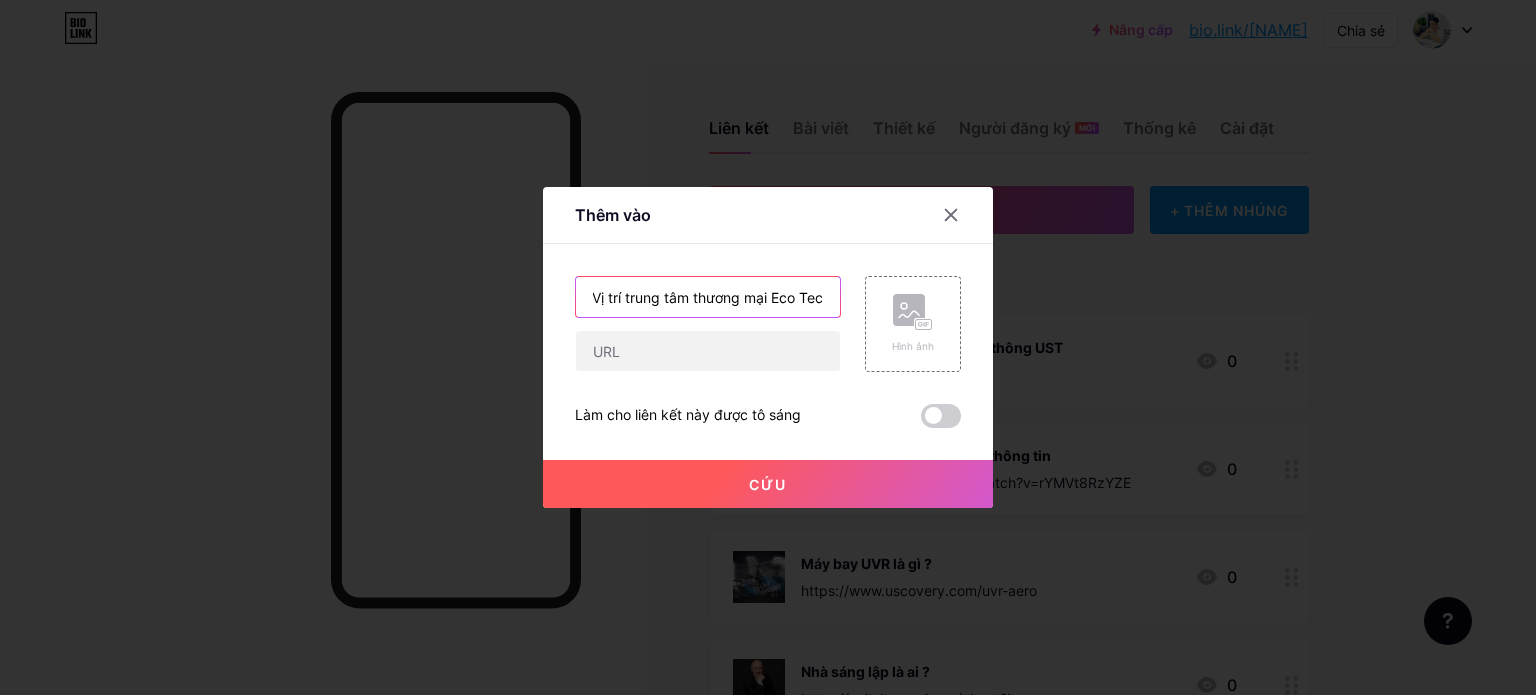 scroll, scrollTop: 0, scrollLeft: 2, axis: horizontal 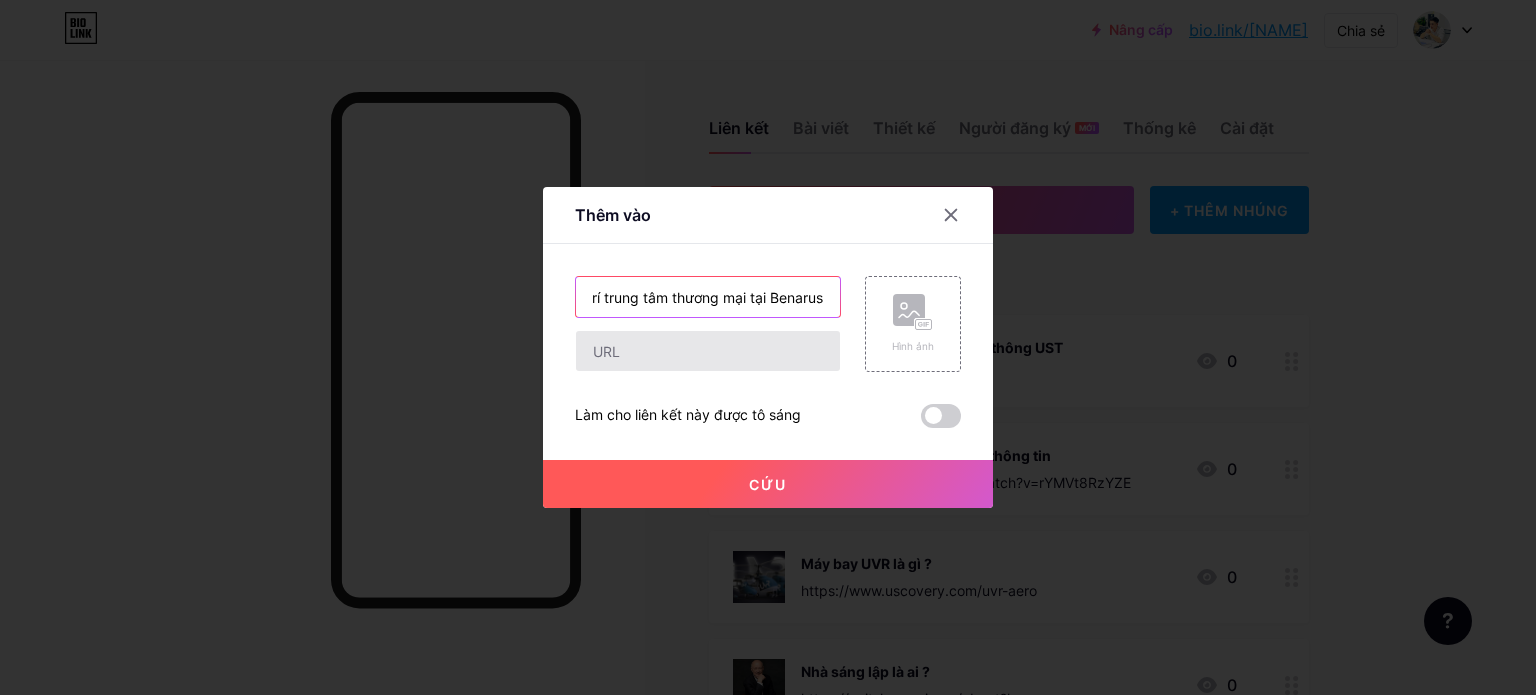 type on "Vị trí trung tâm thương mại tại Benarus" 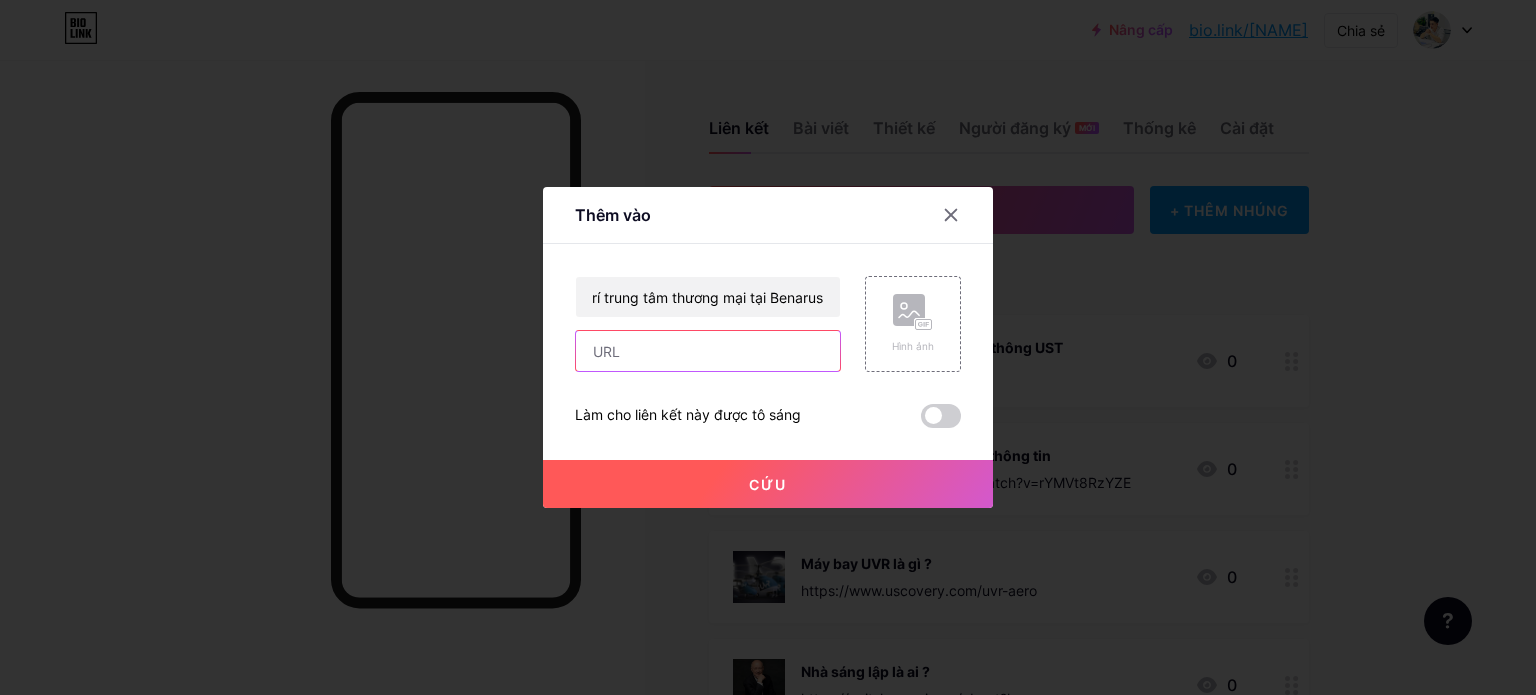 scroll, scrollTop: 0, scrollLeft: 0, axis: both 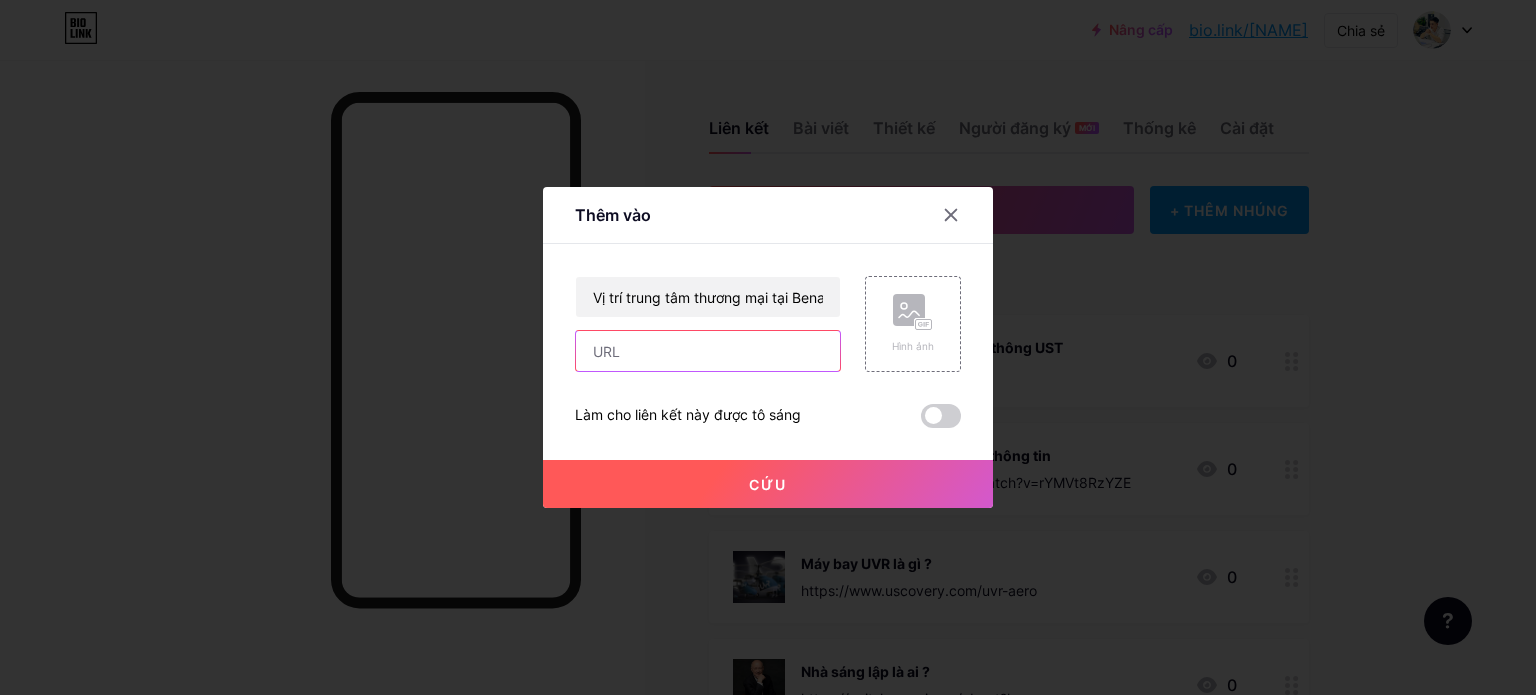 click at bounding box center [708, 351] 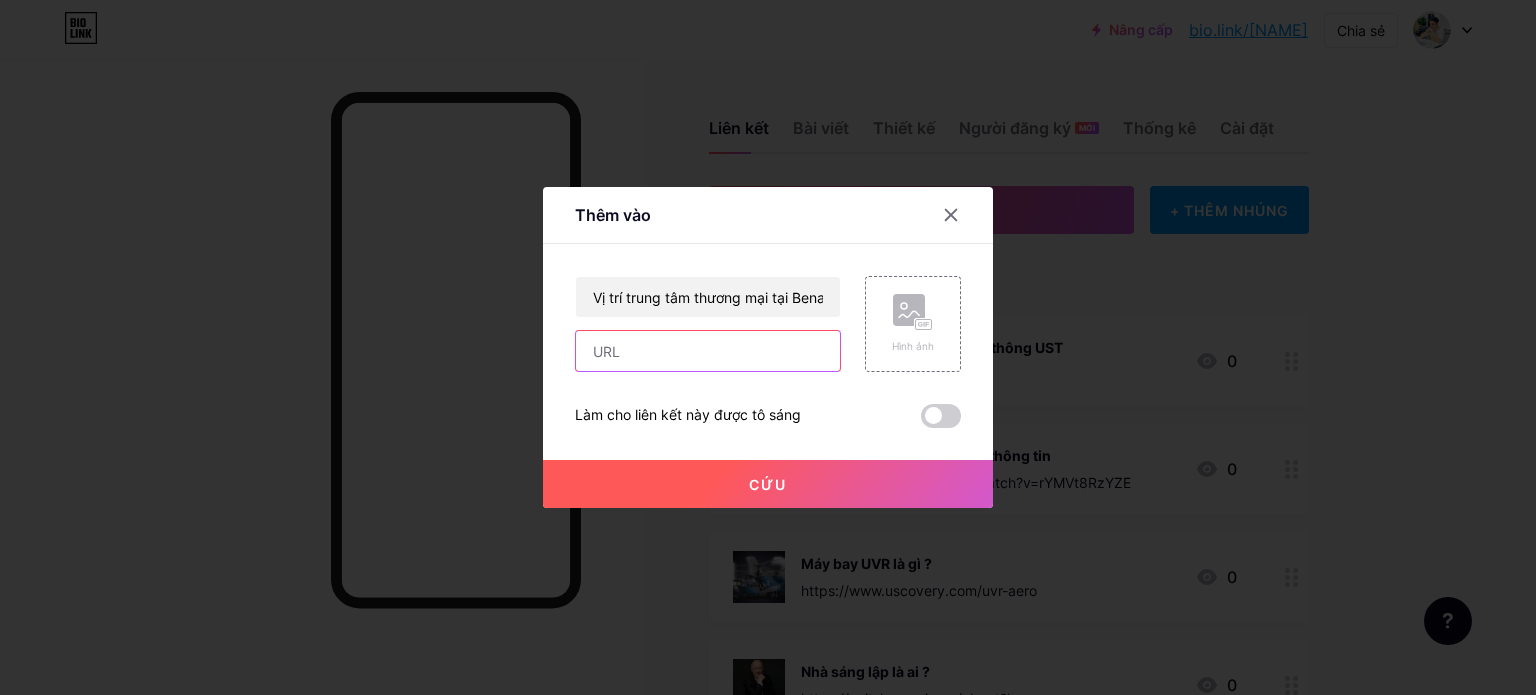 paste on "https://www.google.com/maps/place/Unitsky+String+Technologies/@53.5032689,28.1039094,493m/data=!3m1!1e3!4m14!1m7!3m6!1s0x46d9f4e64c40cfed:0x750e0048caf4b365!2z0K3QutC-0KLQtdGF0L3QvtCf0LDRgNC6IFVTVCBJbmMu!8m2!3d53.5034412!4d28.1066023!16s%2Fg%2F11dxkl4d__!3m5!1s0x46dbd0793fcdb671:0xa7d72509988da280!8m2!3d53.5032893!4d28.1059127!16s%2Fg%2F11gbnkcgq0?entry=ttu&g_ep=EgoyMDI1MDczMC4wIKXMDSoASAFQAw%3D%3D" 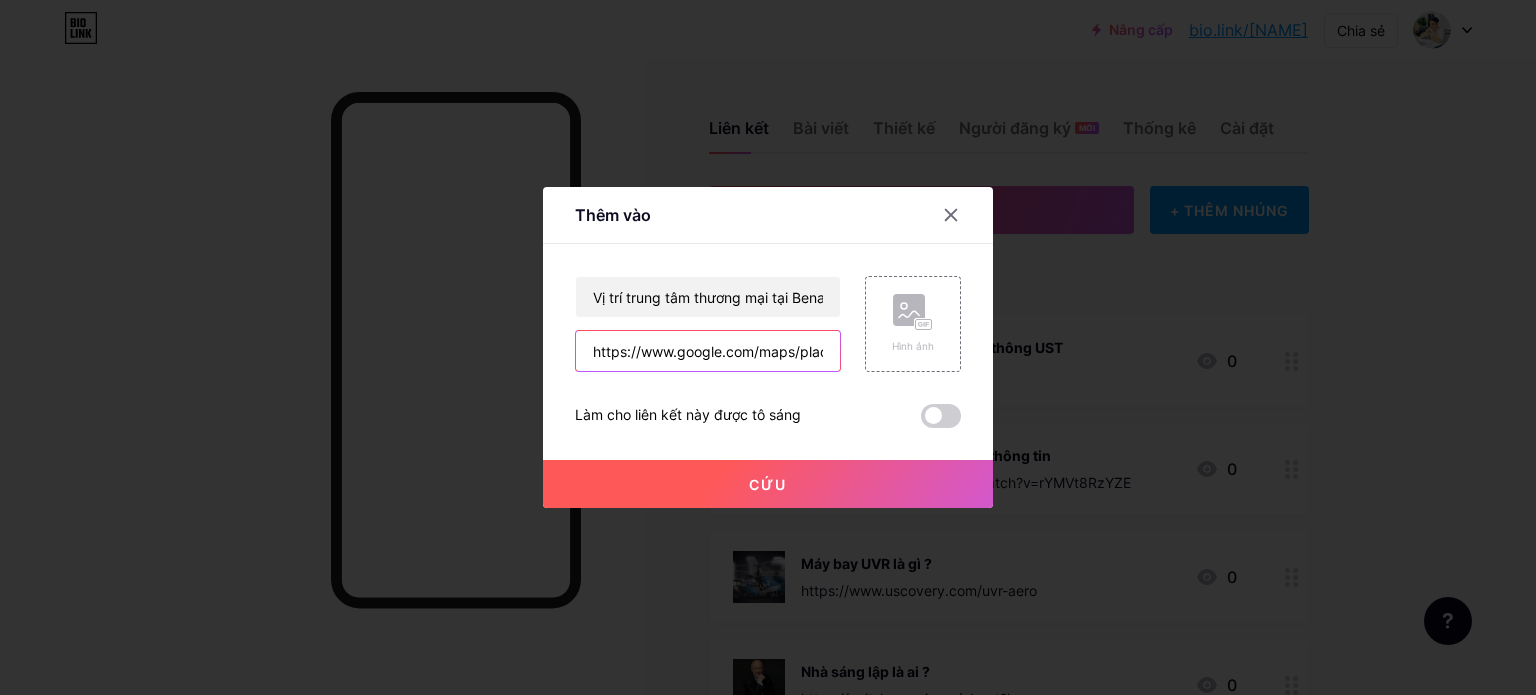 scroll, scrollTop: 0, scrollLeft: 2969, axis: horizontal 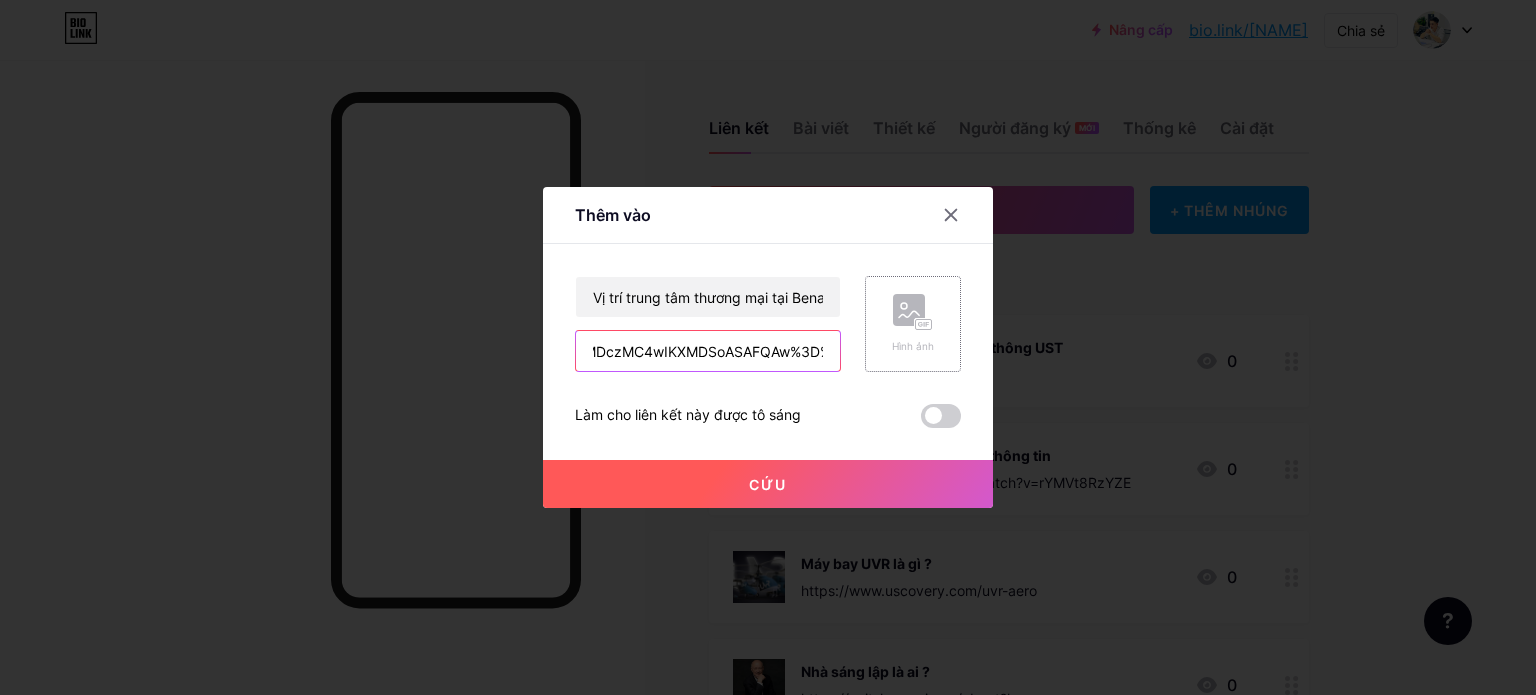 type on "https://www.google.com/maps/place/Unitsky+String+Technologies/@53.5032689,28.1039094,493m/data=!3m1!1e3!4m14!1m7!3m6!1s0x46d9f4e64c40cfed:0x750e0048caf4b365!2z0K3QutC-0KLQtdGF0L3QvtCf0LDRgNC6IFVTVCBJbmMu!8m2!3d53.5034412!4d28.1066023!16s%2Fg%2F11dxkl4d__!3m5!1s0x46dbd0793fcdb671:0xa7d72509988da280!8m2!3d53.5032893!4d28.1059127!16s%2Fg%2F11gbnkcgq0?entry=ttu&g_ep=EgoyMDI1MDczMC4wIKXMDSoASAFQAw%3D%3D" 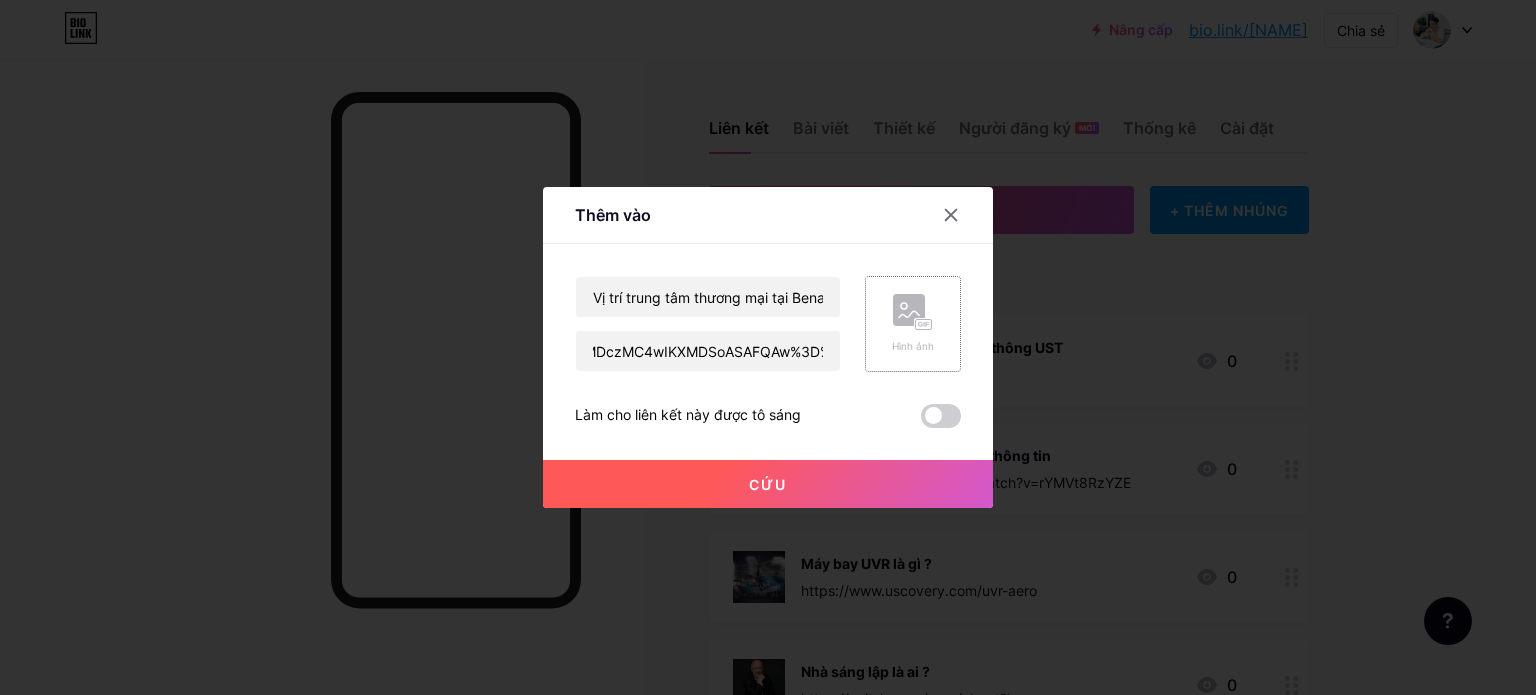 click on "Hình ảnh" at bounding box center (913, 346) 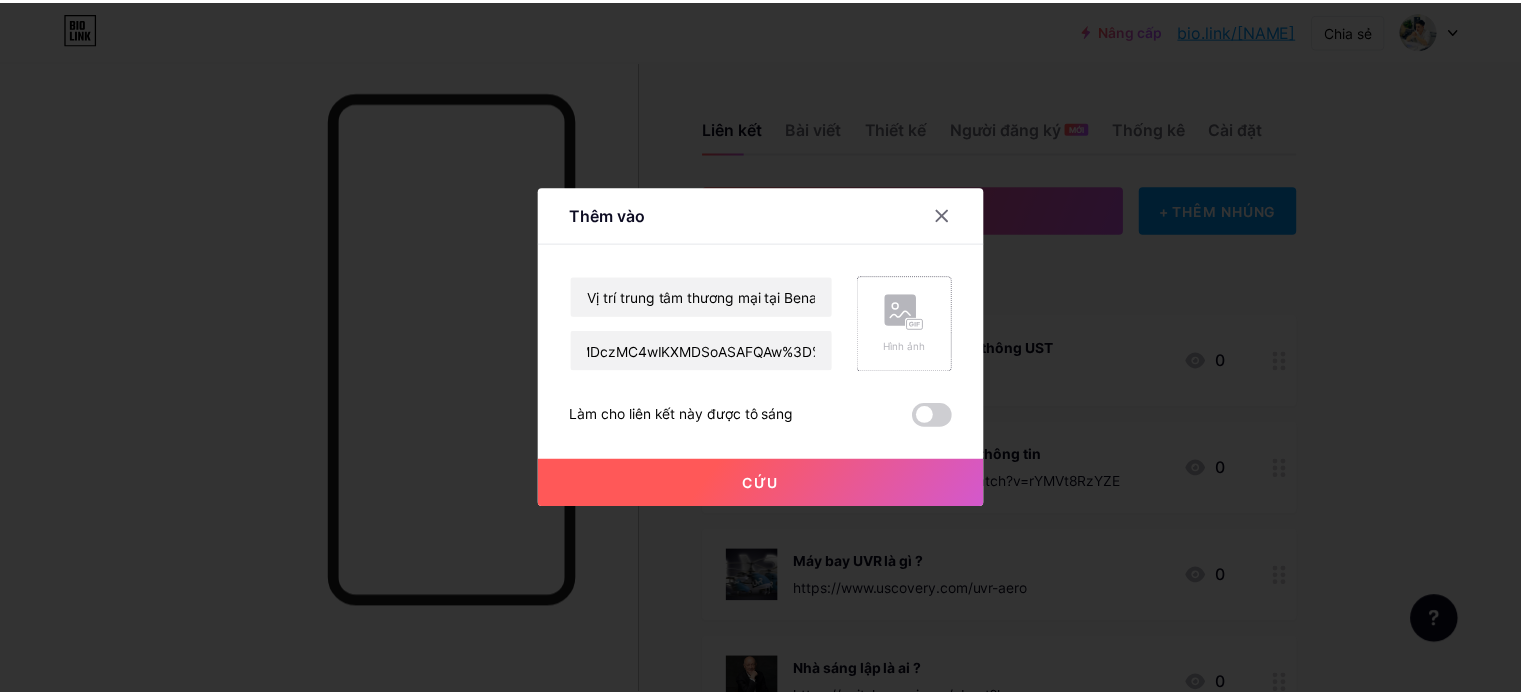 scroll, scrollTop: 0, scrollLeft: 0, axis: both 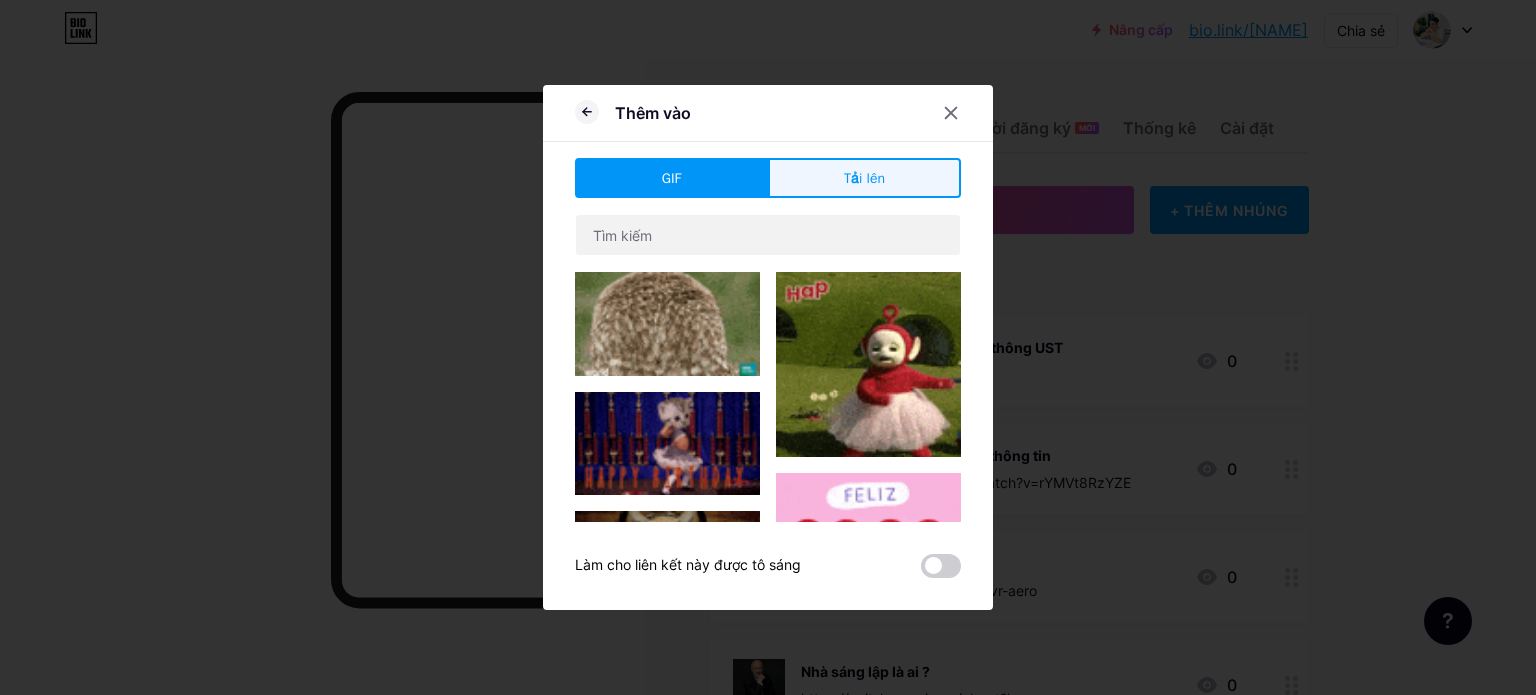 click on "Tải lên" at bounding box center (864, 178) 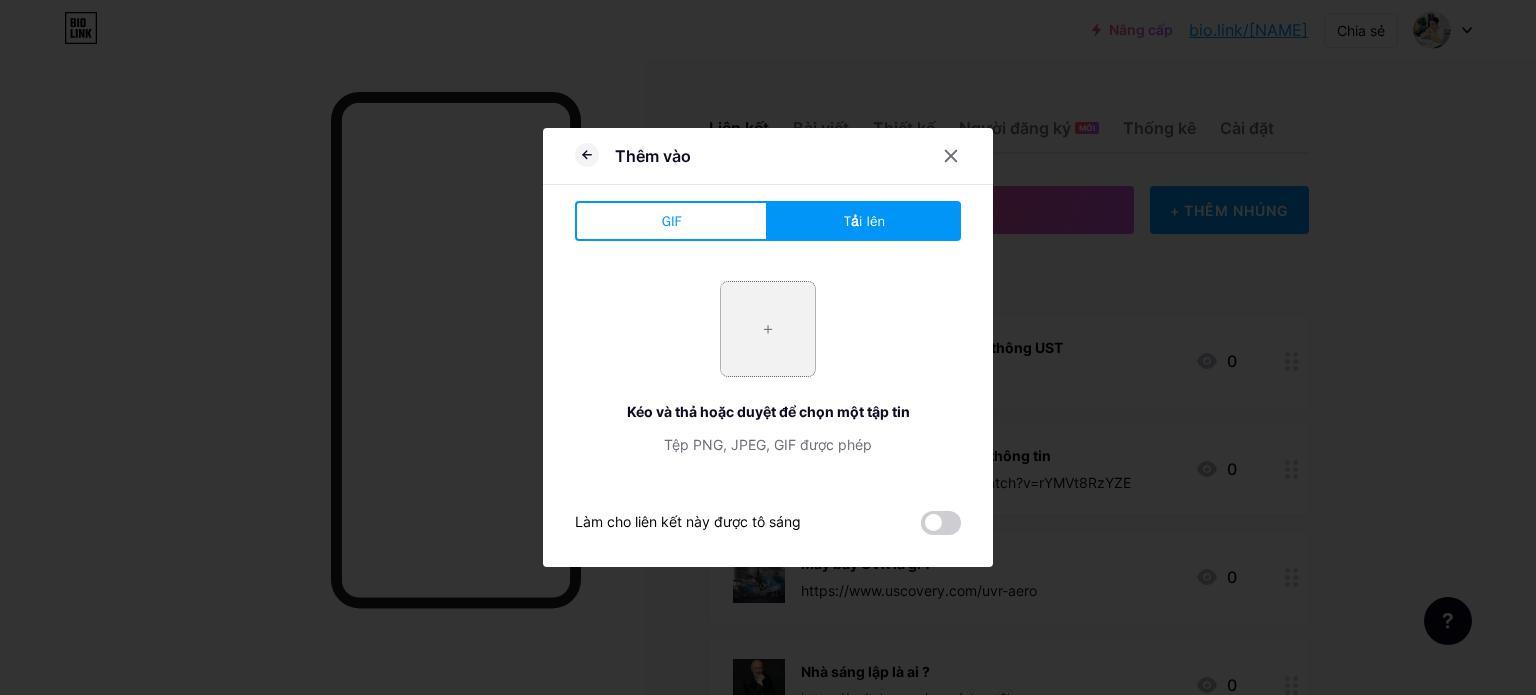click at bounding box center [768, 329] 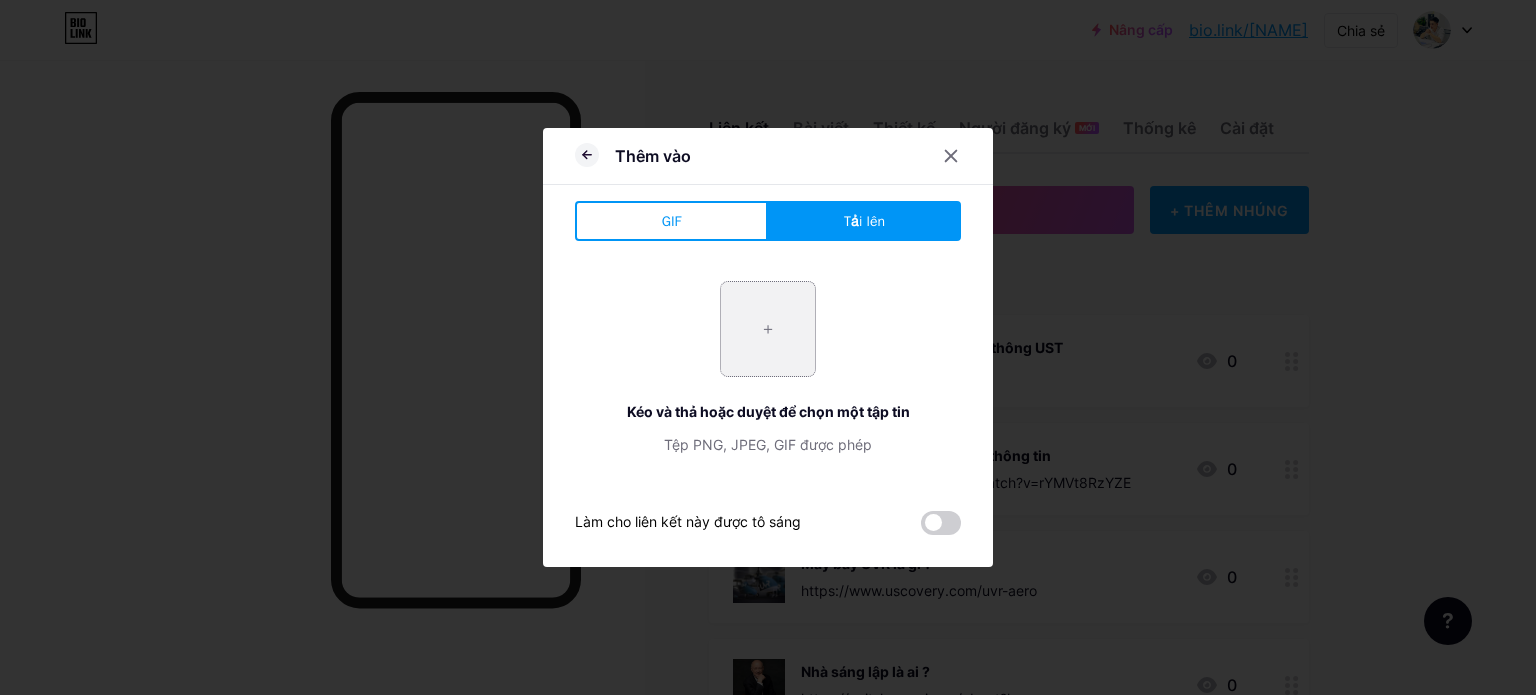 type on "C:\fakepath\20250527_045833708_iOS.jpg" 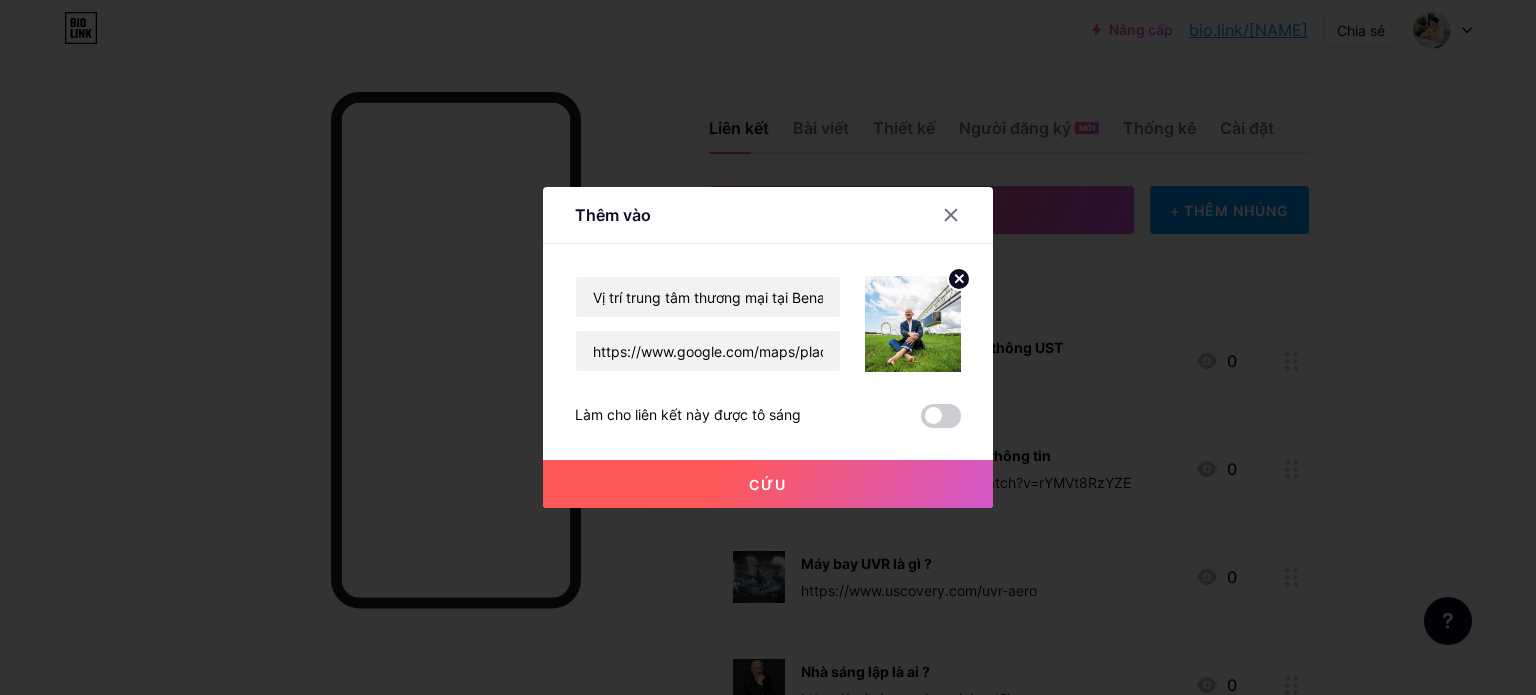 click on "Cứu" at bounding box center (768, 484) 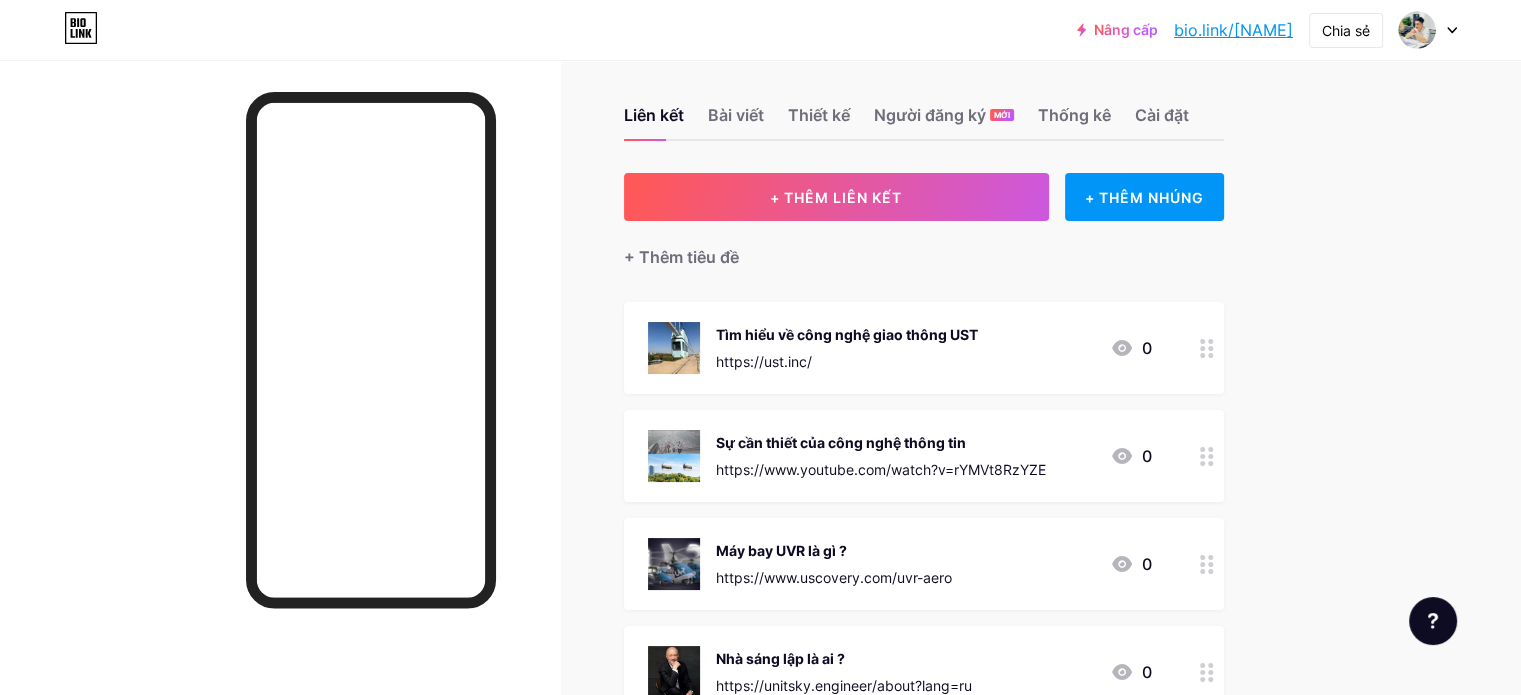 scroll, scrollTop: 0, scrollLeft: 0, axis: both 